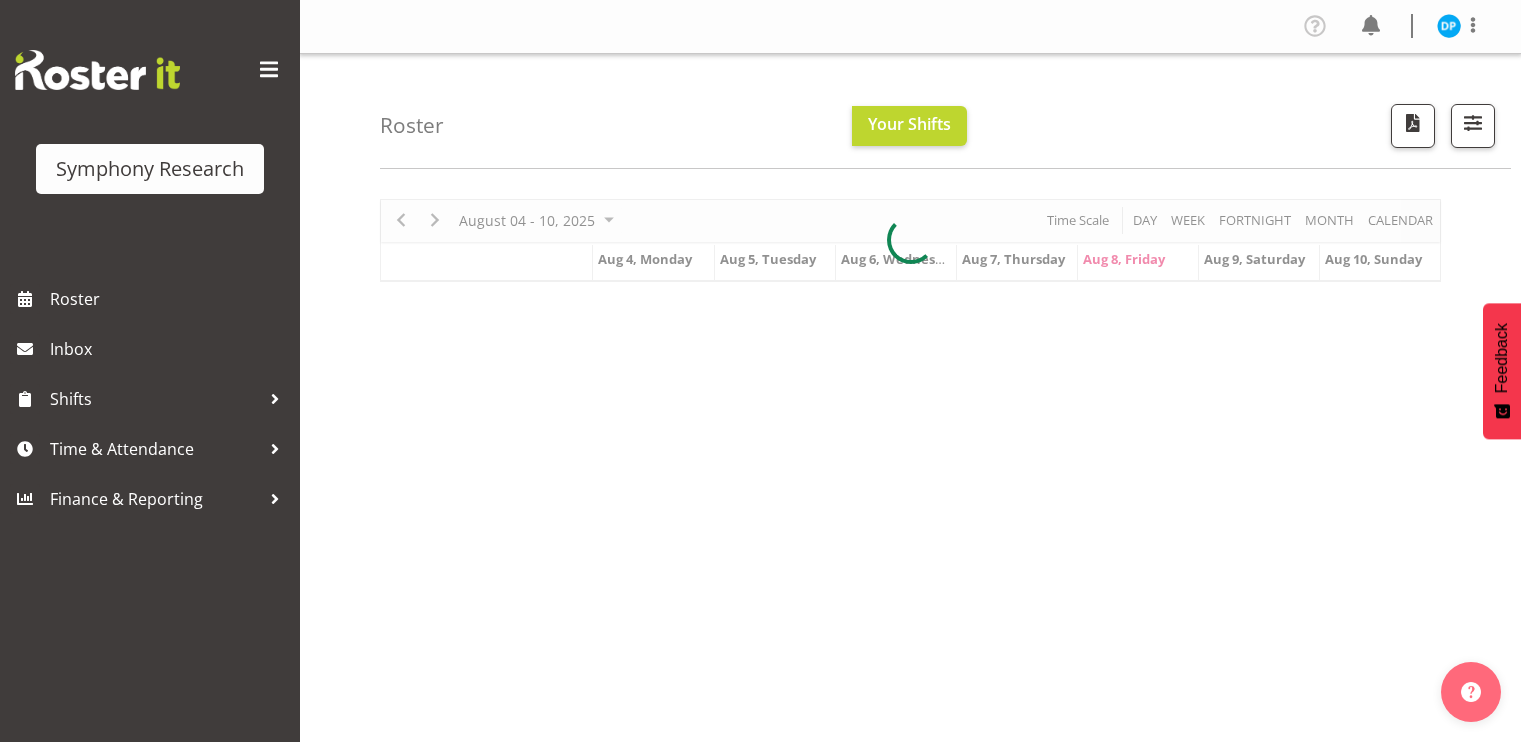 scroll, scrollTop: 0, scrollLeft: 0, axis: both 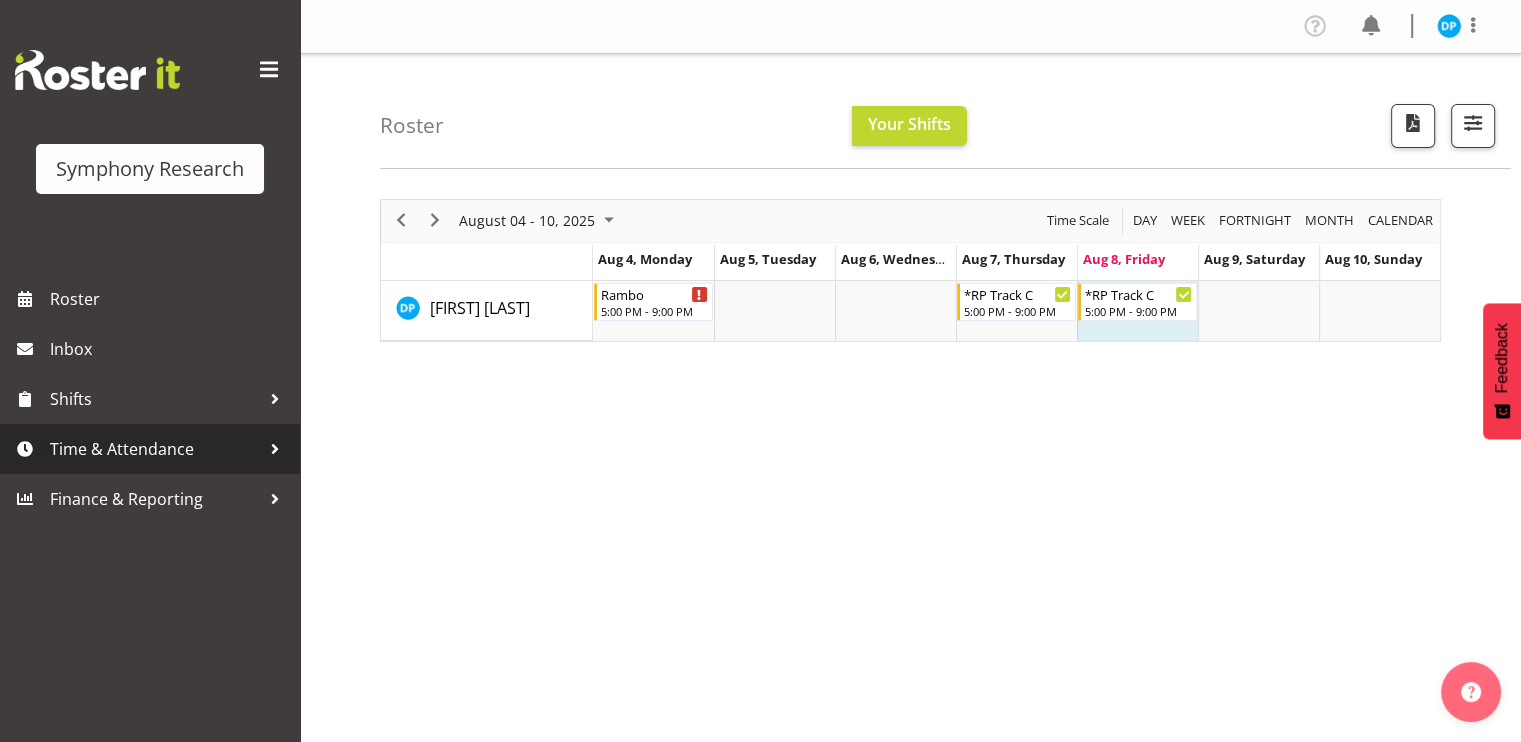 click on "Time & Attendance" at bounding box center [155, 449] 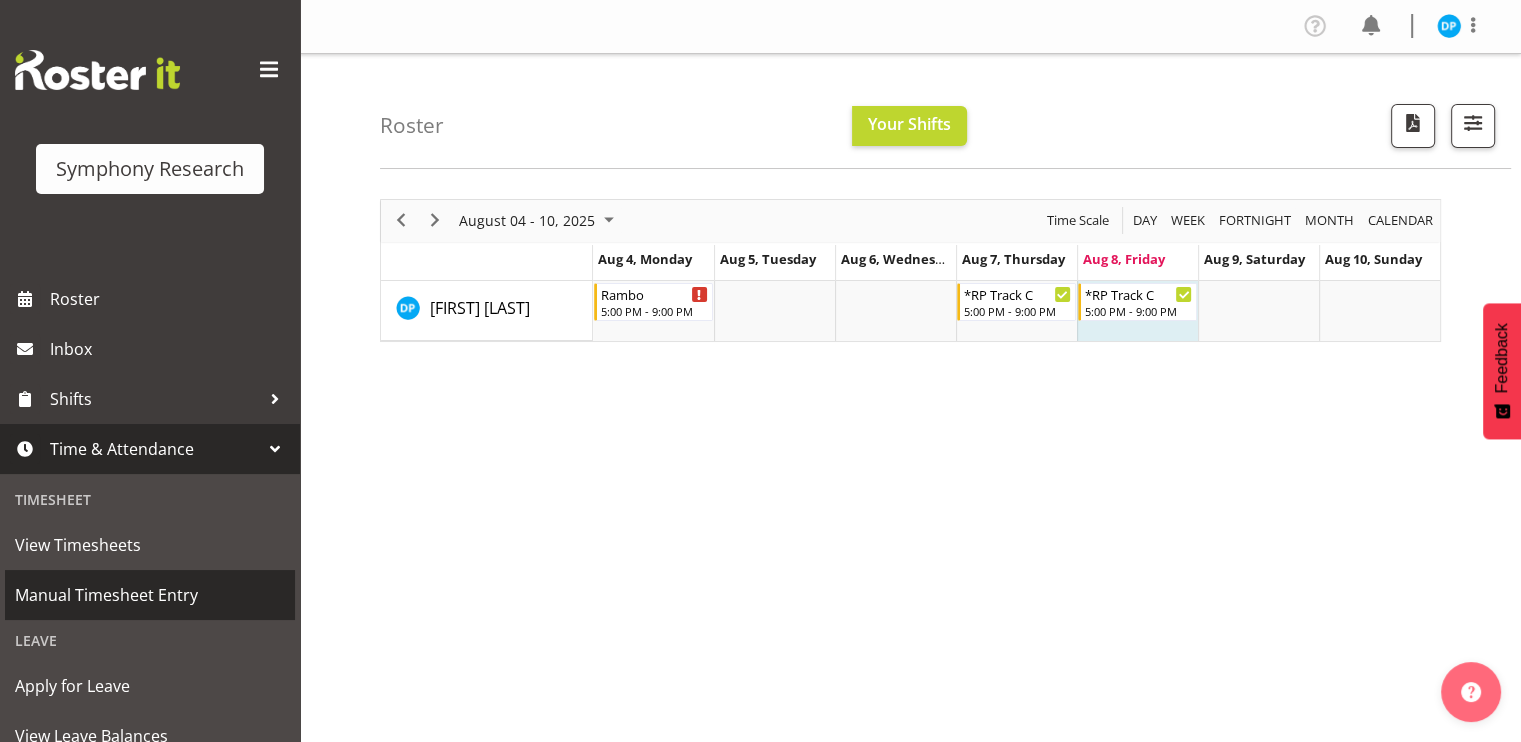 click on "Manual Timesheet Entry" at bounding box center [150, 595] 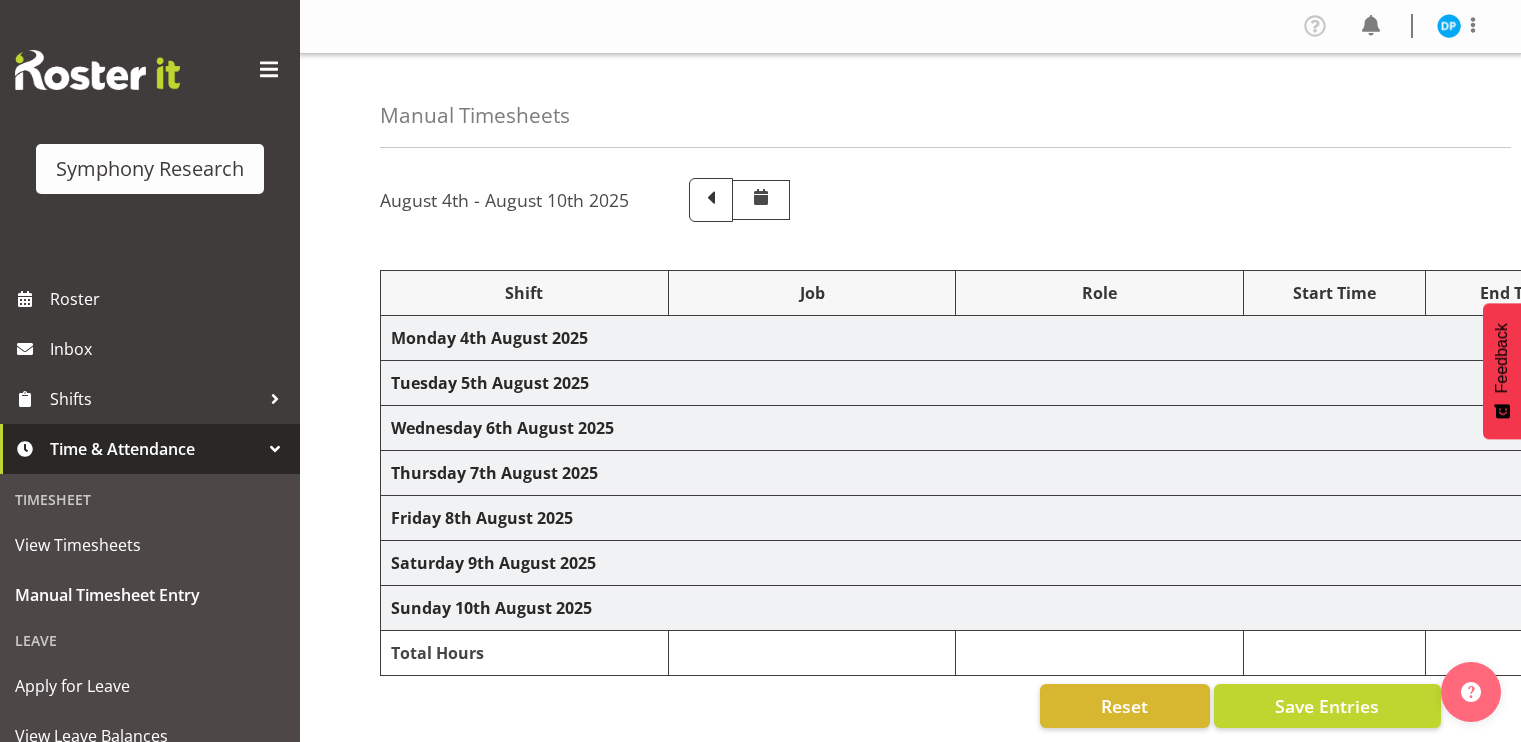scroll, scrollTop: 0, scrollLeft: 0, axis: both 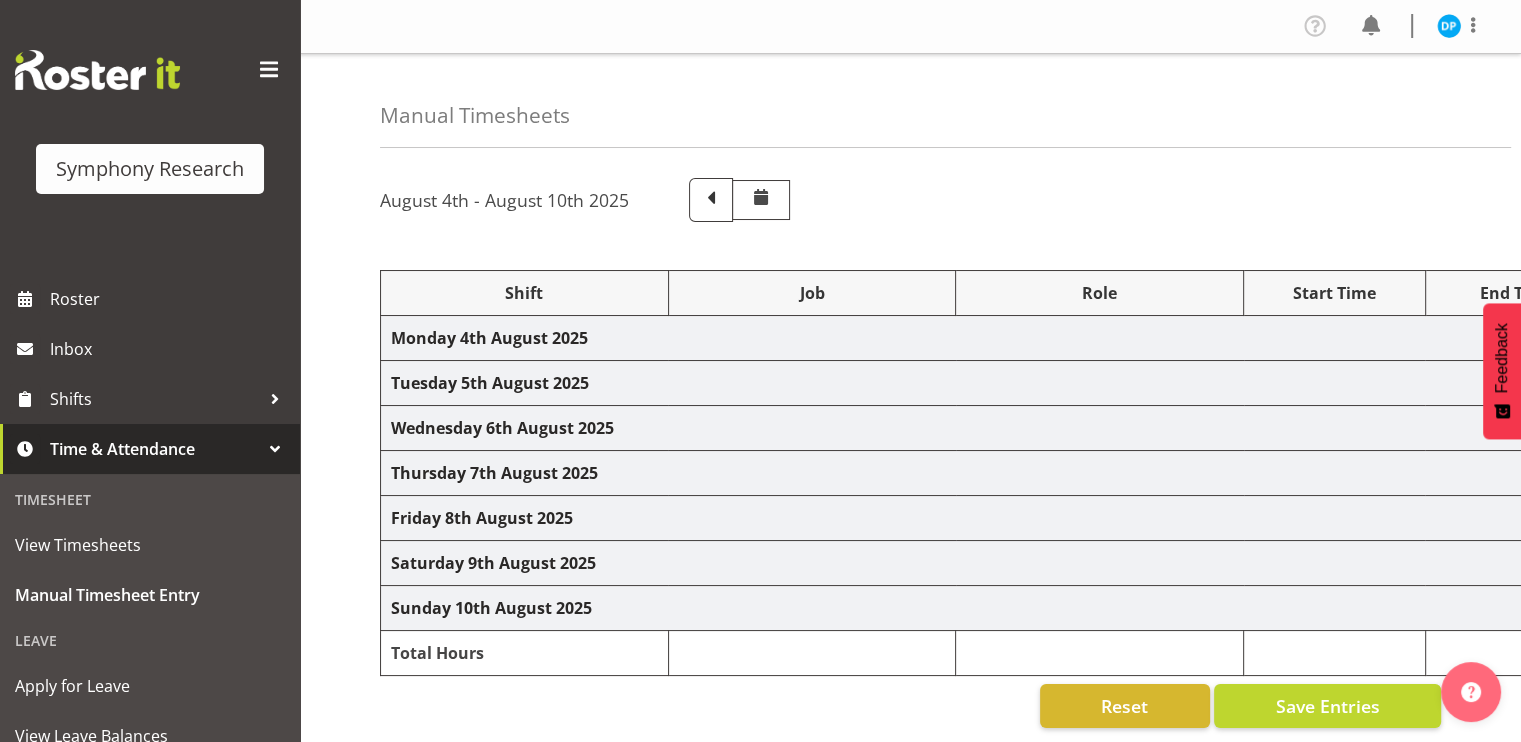 select on "17153" 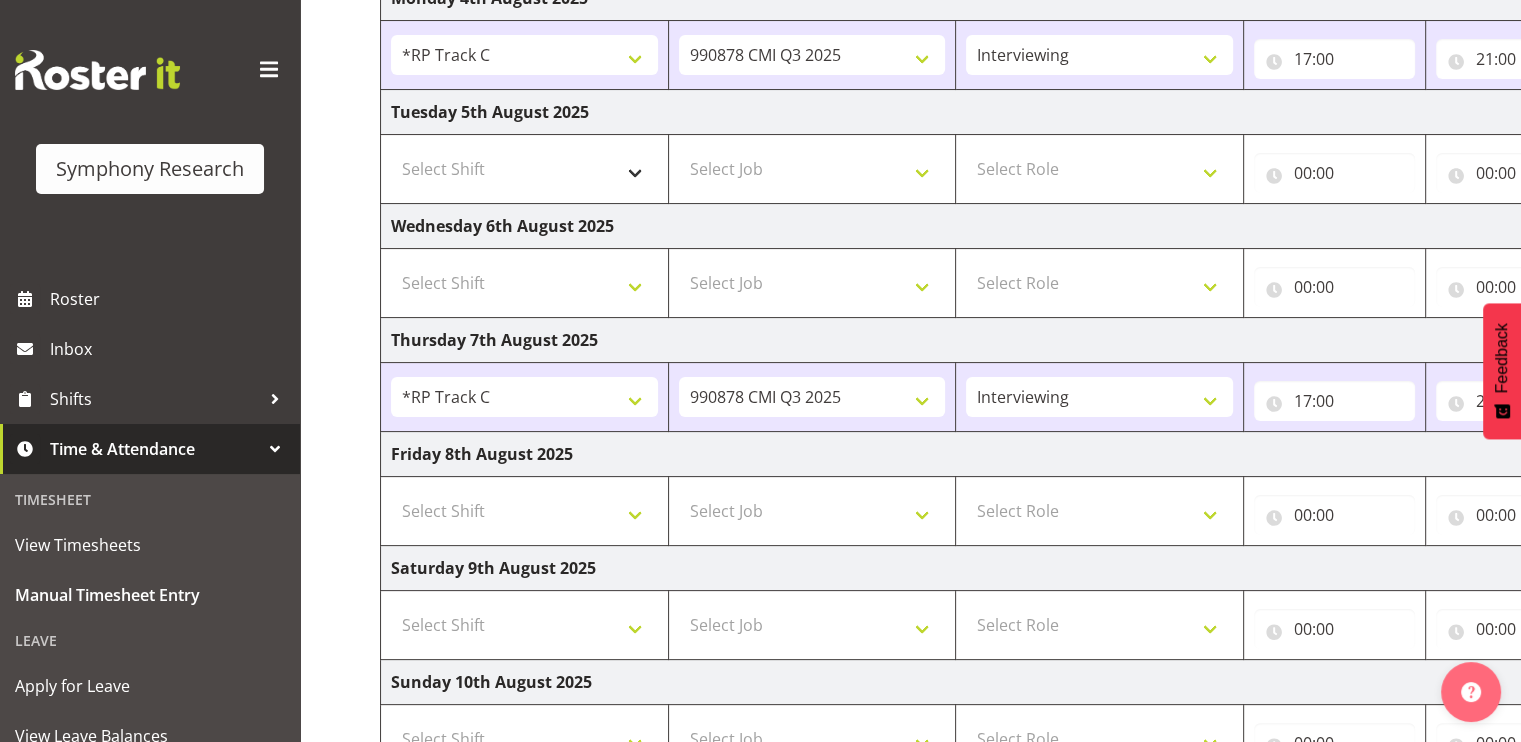 scroll, scrollTop: 340, scrollLeft: 0, axis: vertical 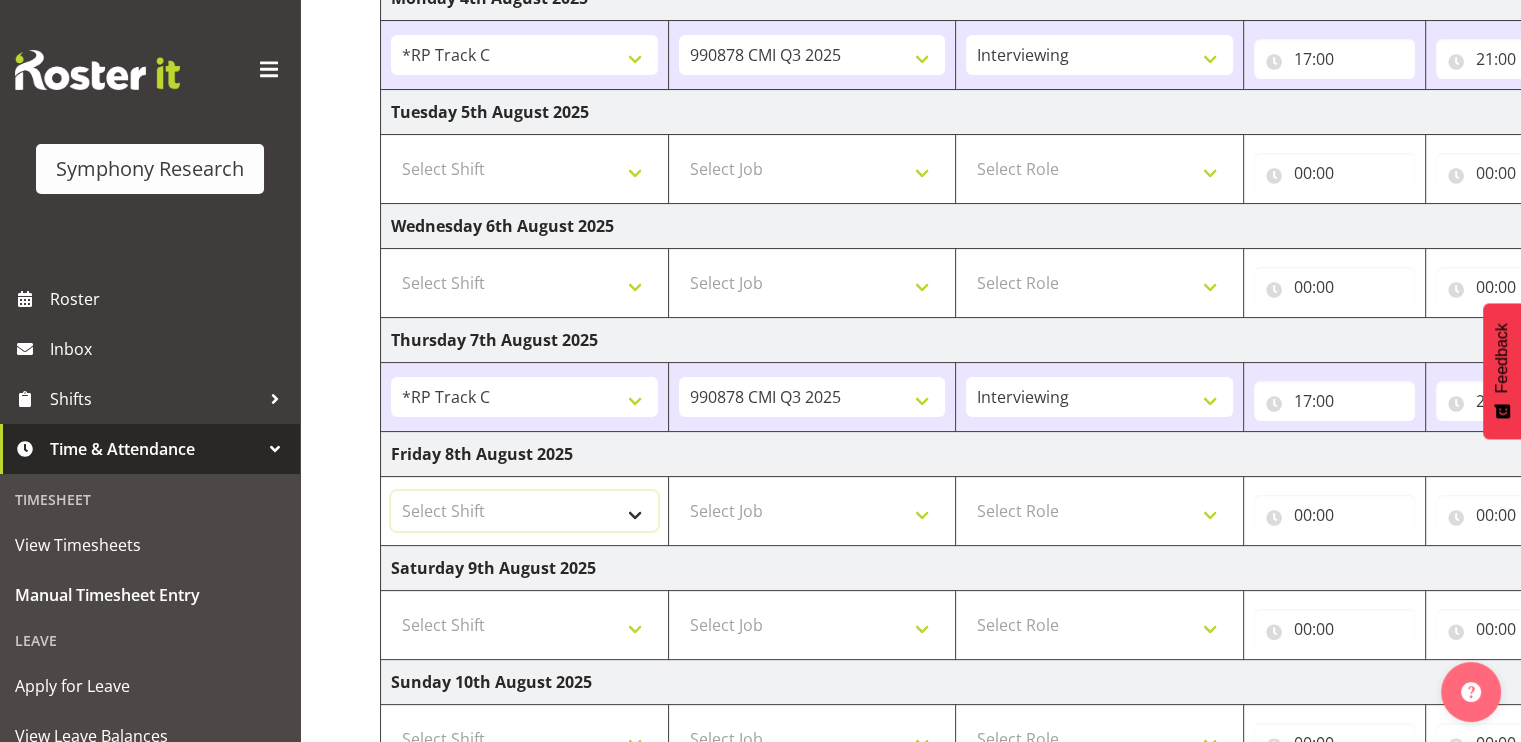 click on "Select Shift  !!Weekend Residential    (Roster IT Shift Label) *Business  9/10am ~ 4:30pm *Business Supervisor *Evening Residential Shift 5-9pm *RP Track  C *RP Track C Weekend *RP Weekly/Monthly Tracks *Supervisor Call Centre *Supervisor Evening *Supervisors & Call Centre Weekend Business 2pm~4:30pm FENZ FENZ Weekend RAMBO Weekend Rambo Test WP Aust briefing/training World Poll Aust  W2 6:30pm~10:30pm World Poll Aust Late 9p~10:30p World Poll Aust Wkend World Poll NZ Briefing/Training Weekend World Poll NZ Training & Briefing/Mocks World Poll Pilot Aust 9:00~10:30pm" at bounding box center [524, 511] 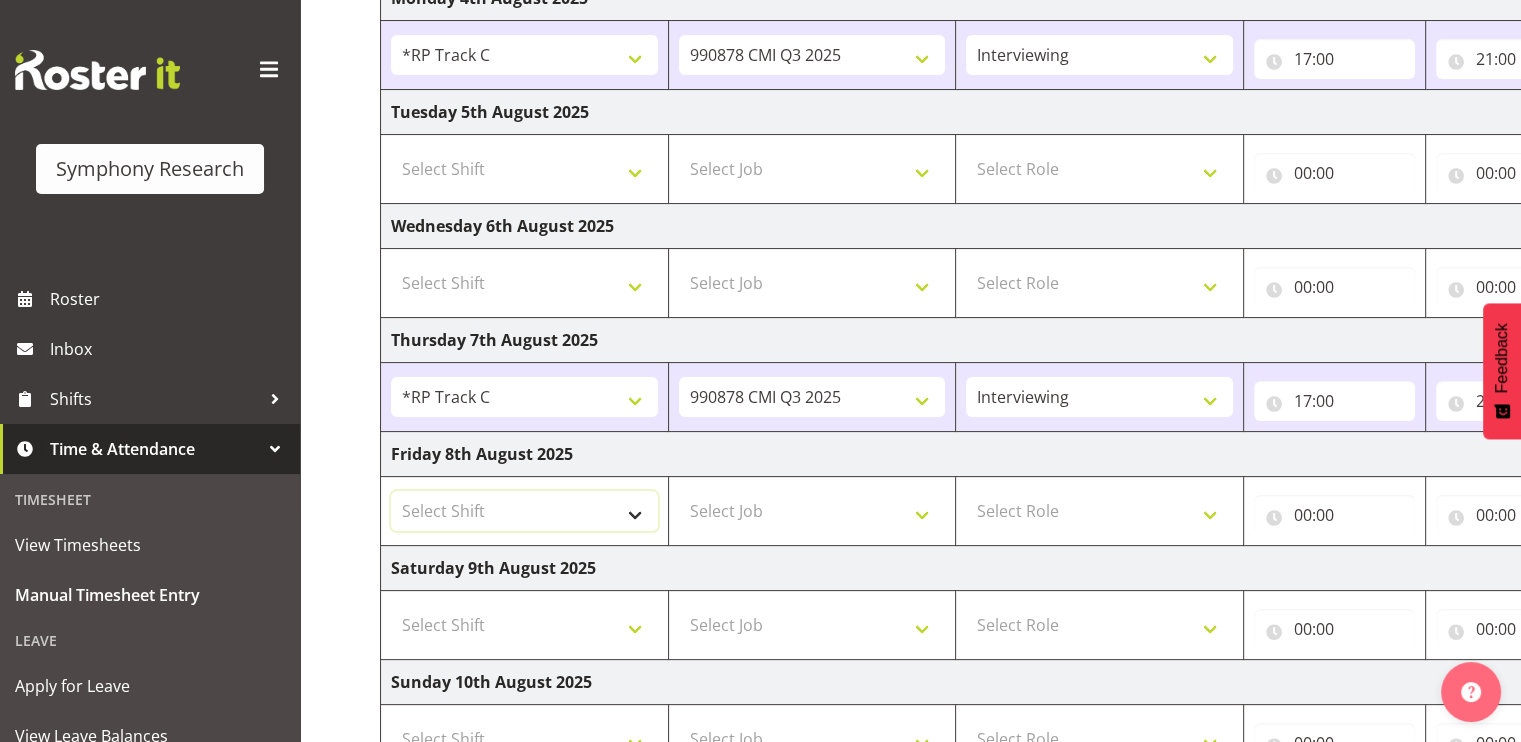 select on "17153" 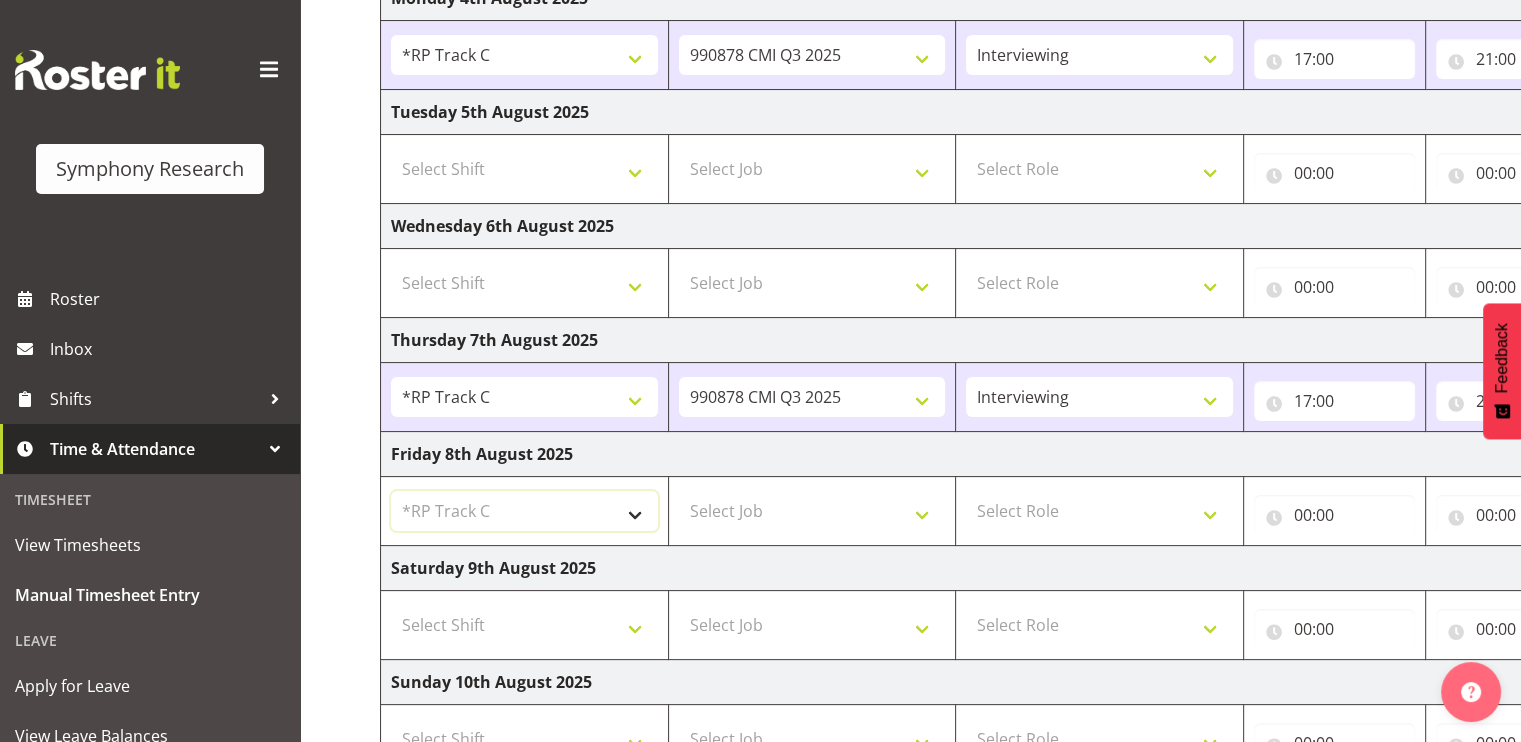 click on "Select Shift  !!Weekend Residential    (Roster IT Shift Label) *Business  9/10am ~ 4:30pm *Business Supervisor *Evening Residential Shift 5-9pm *RP Track  C *RP Track C Weekend *RP Weekly/Monthly Tracks *Supervisor Call Centre *Supervisor Evening *Supervisors & Call Centre Weekend Business 2pm~4:30pm FENZ FENZ Weekend RAMBO Weekend Rambo Test WP Aust briefing/training World Poll Aust  W2 6:30pm~10:30pm World Poll Aust Late 9p~10:30p World Poll Aust Wkend World Poll NZ Briefing/Training Weekend World Poll NZ Training & Briefing/Mocks World Poll Pilot Aust 9:00~10:30pm" at bounding box center (524, 511) 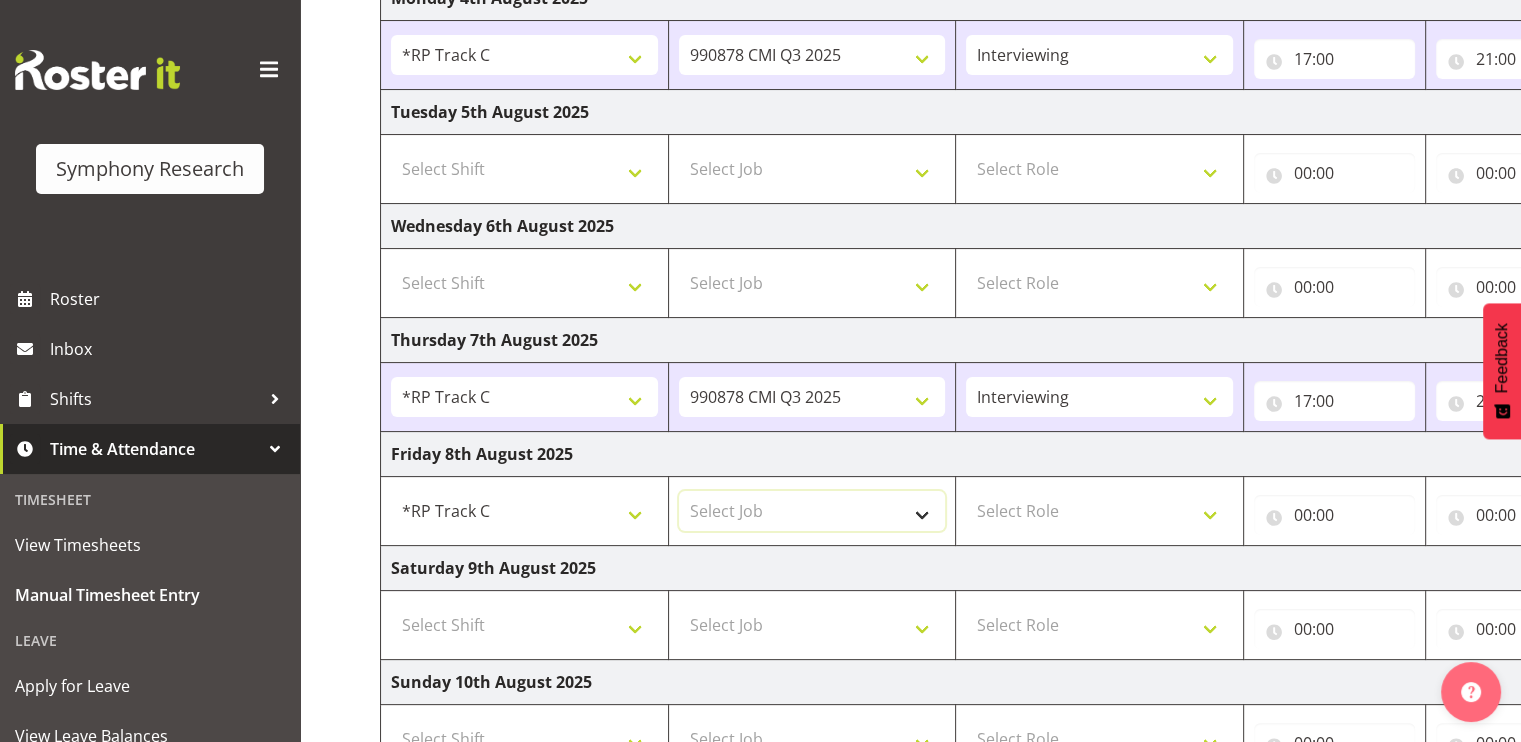click on "Select Job  550060 IF Admin 553500 BFM Jul - Sep 2025 553502 FMG August 2024 990000 General 990821 Goldrush 2024 990846 Toka Tu Ake 2025 990855 FENZ 990878 CMI Q3 2025 990883 Alarms 990888 Rambo Aug 2025 990890 Mobtest 2025 New 999996 Training 999997 Recruitment & Training 999999 DT" at bounding box center (812, 511) 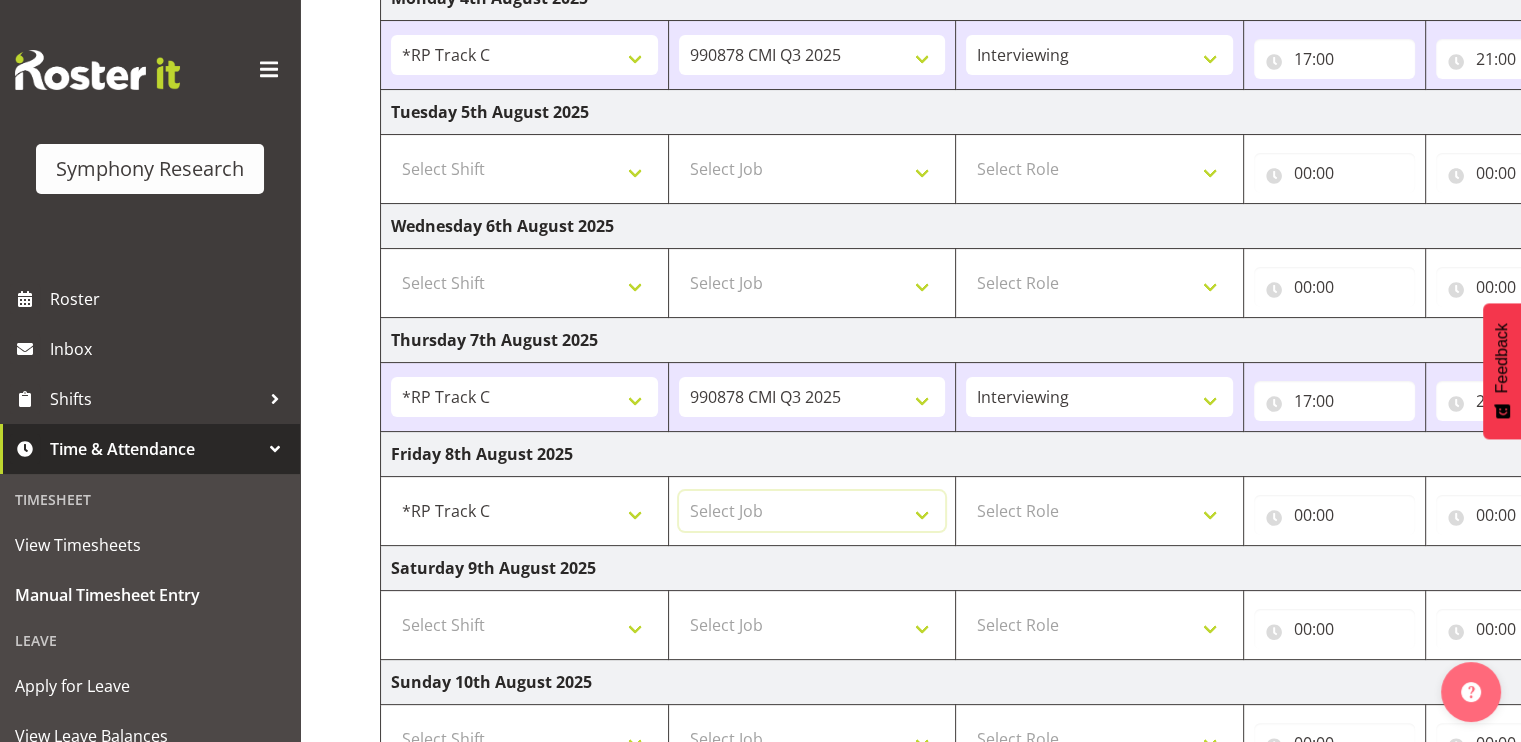 select on "10239" 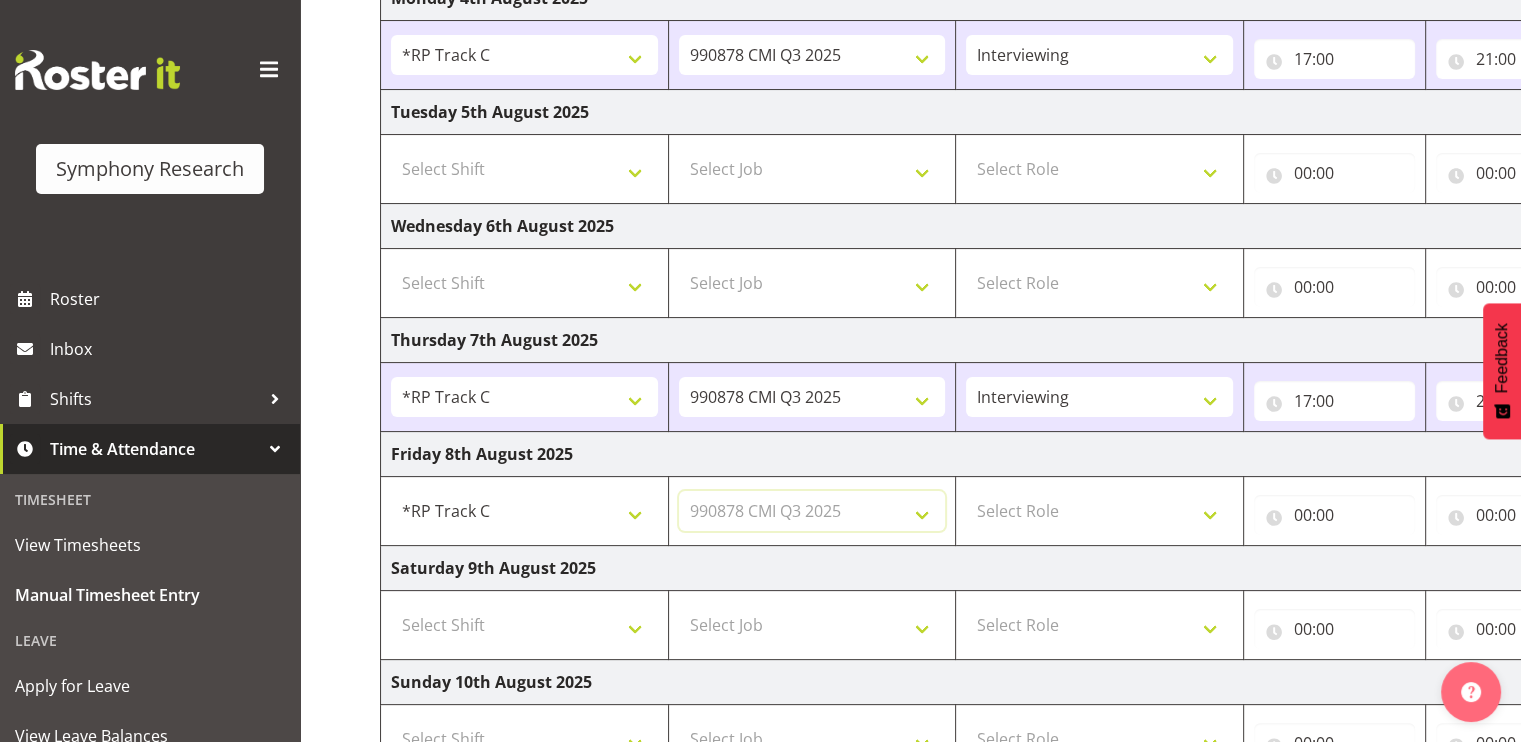 click on "Select Job  550060 IF Admin 553500 BFM Jul - Sep 2025 553502 FMG August 2024 990000 General 990821 Goldrush 2024 990846 Toka Tu Ake 2025 990855 FENZ 990878 CMI Q3 2025 990883 Alarms 990888 Rambo Aug 2025 990890 Mobtest 2025 New 999996 Training 999997 Recruitment & Training 999999 DT" at bounding box center (812, 511) 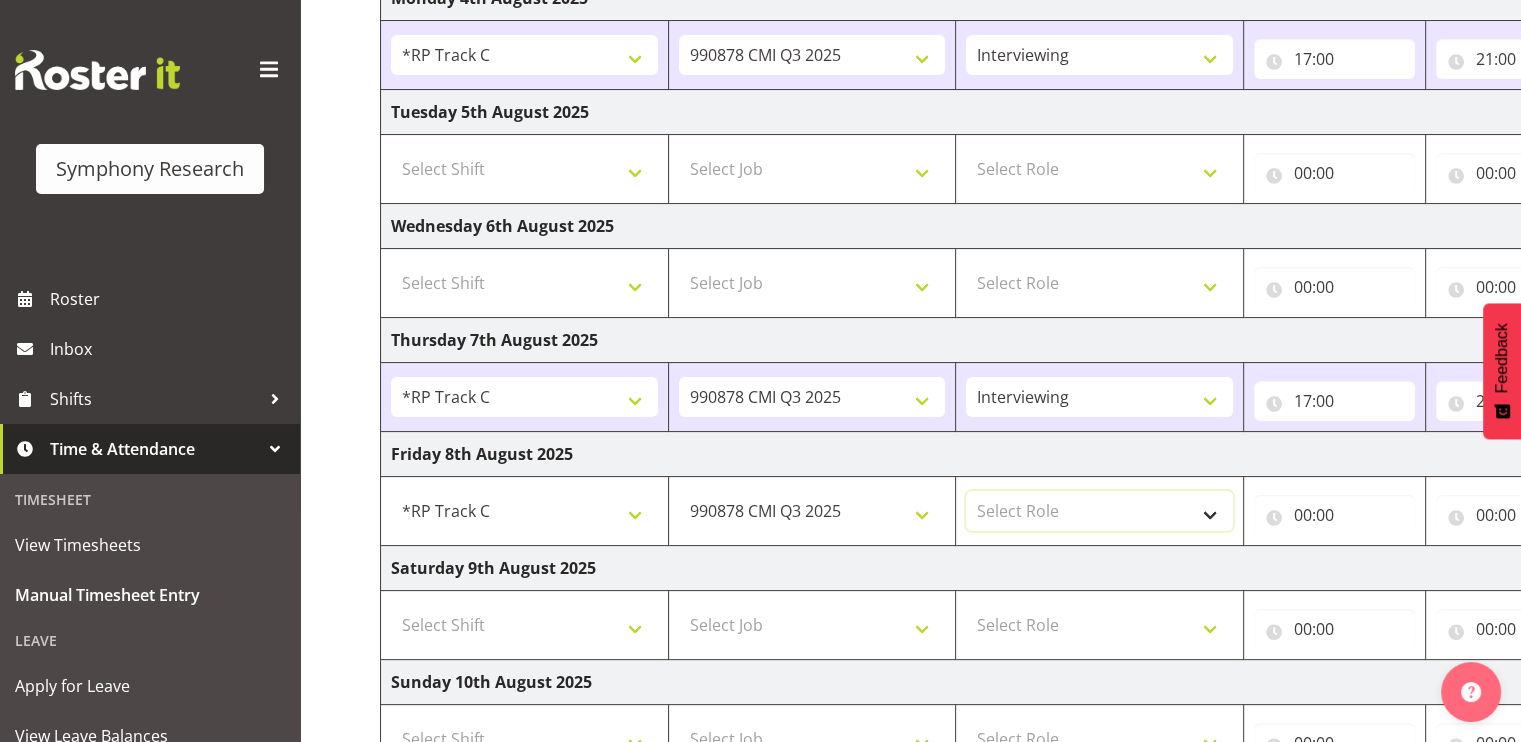 click on "Select Role  Briefing Interviewing" at bounding box center [1099, 511] 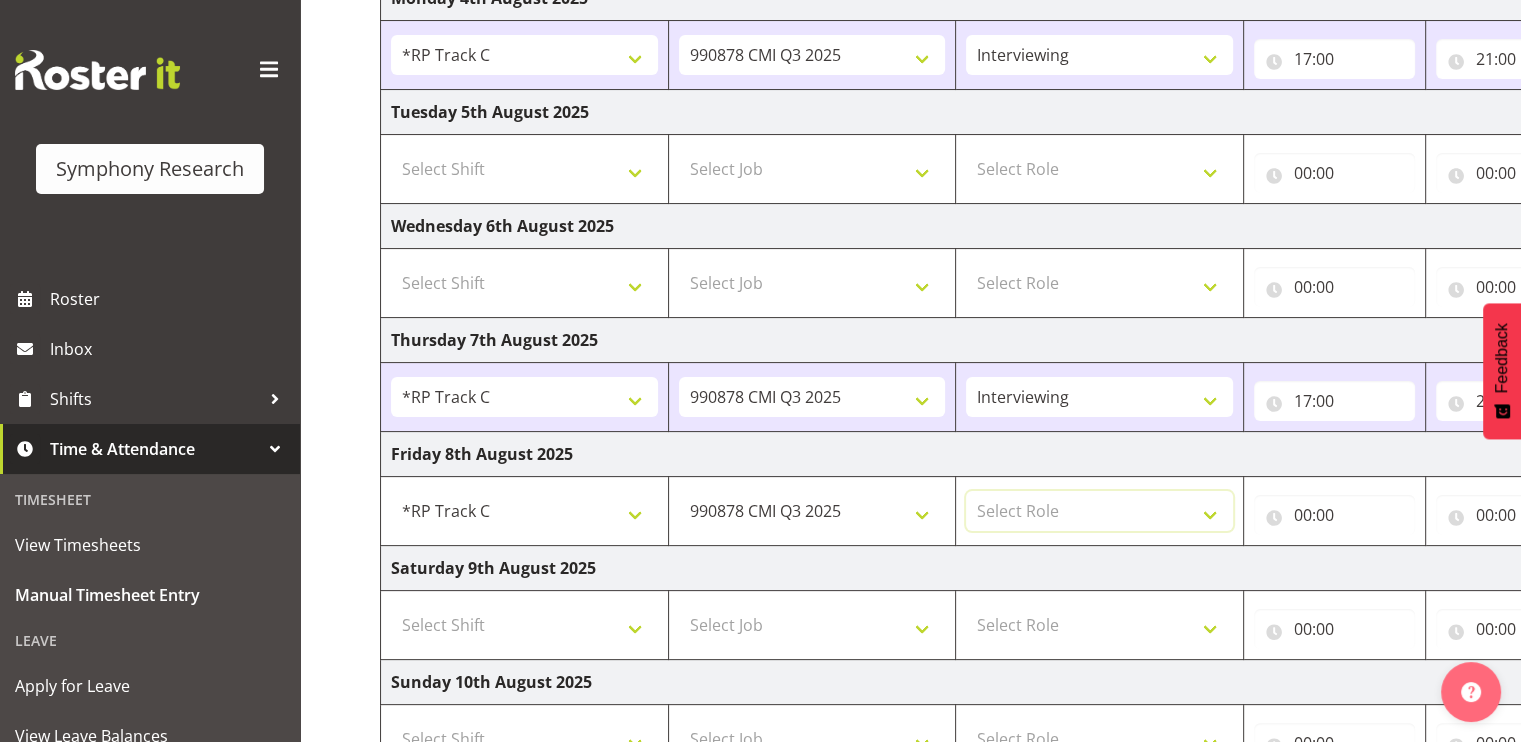 select on "47" 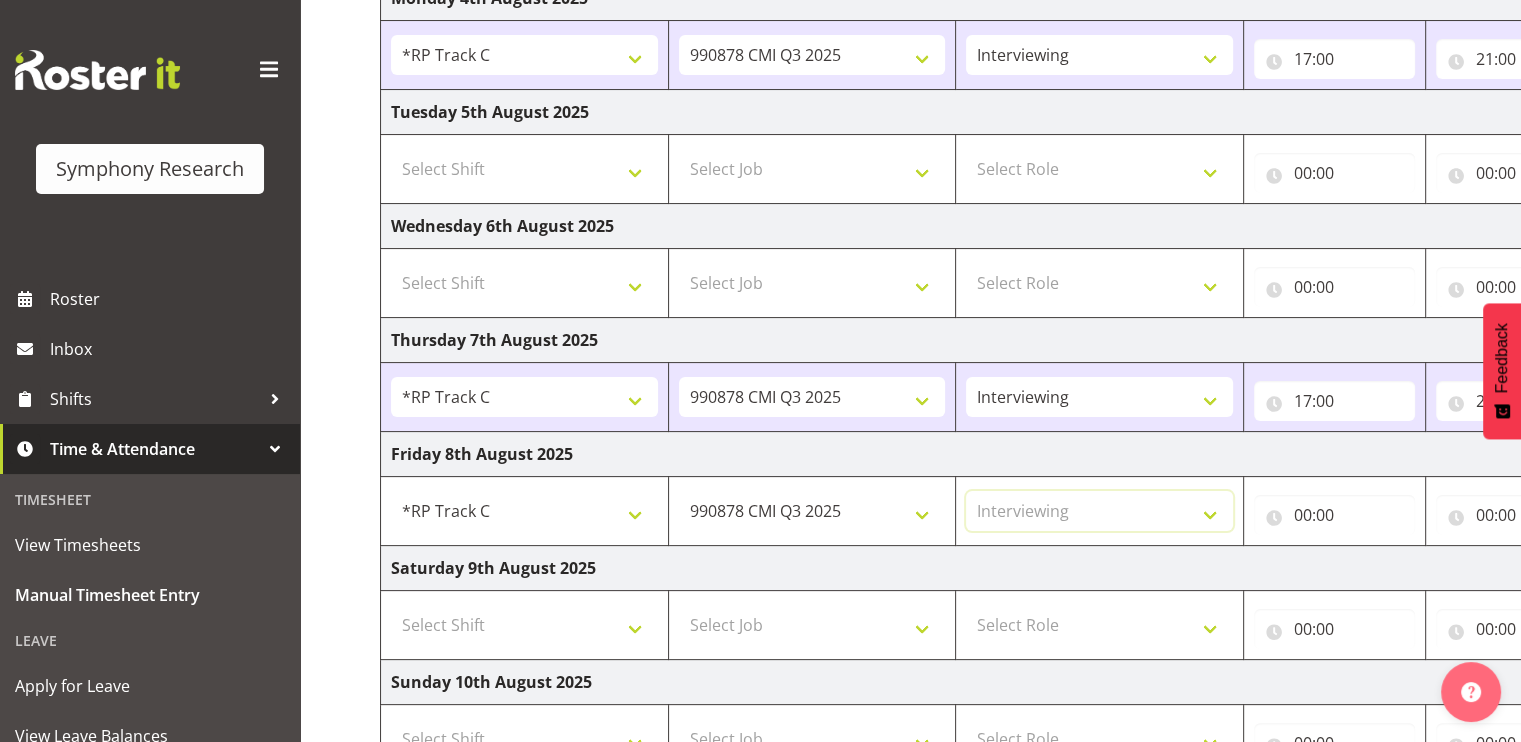 click on "Select Role  Briefing Interviewing" at bounding box center (1099, 511) 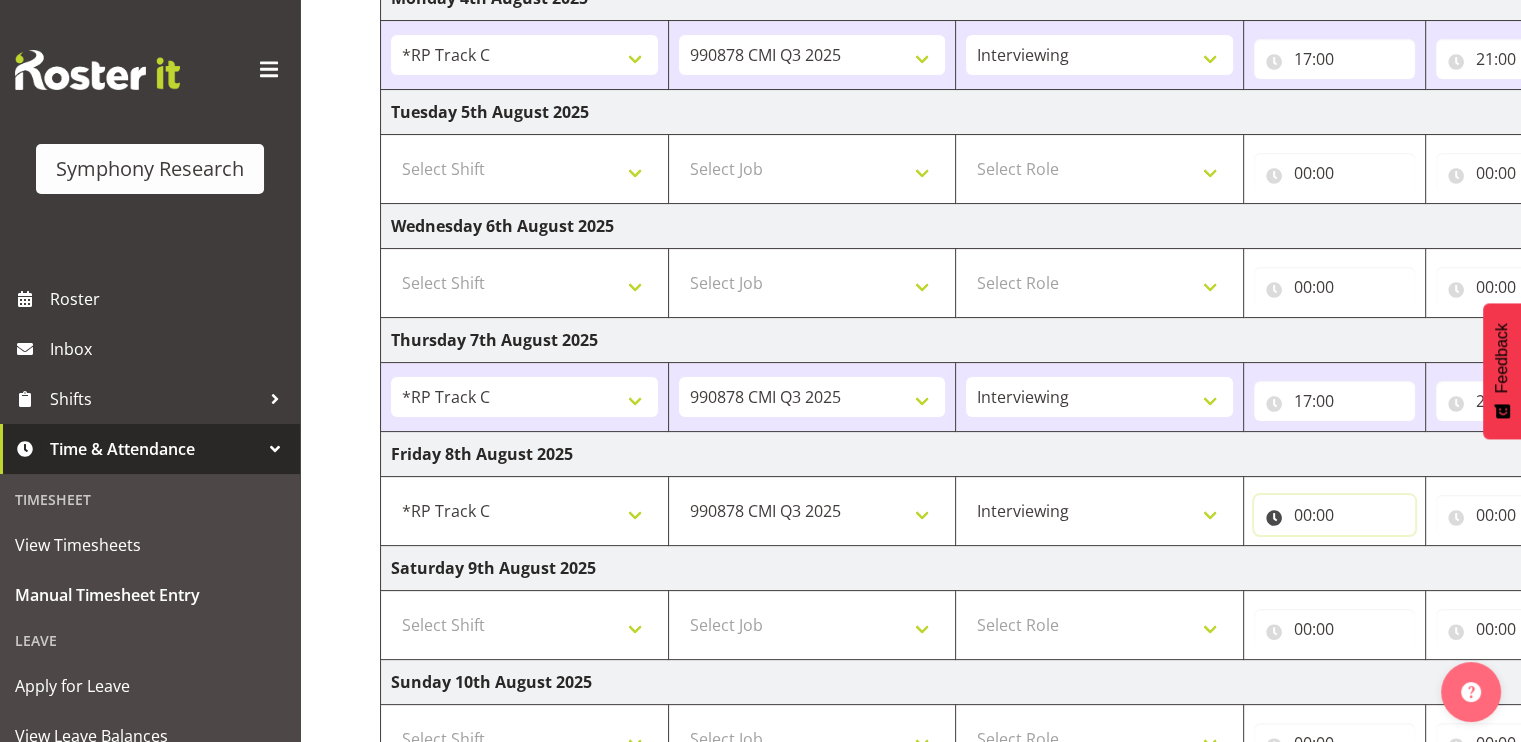 click on "00:00" at bounding box center (1334, 515) 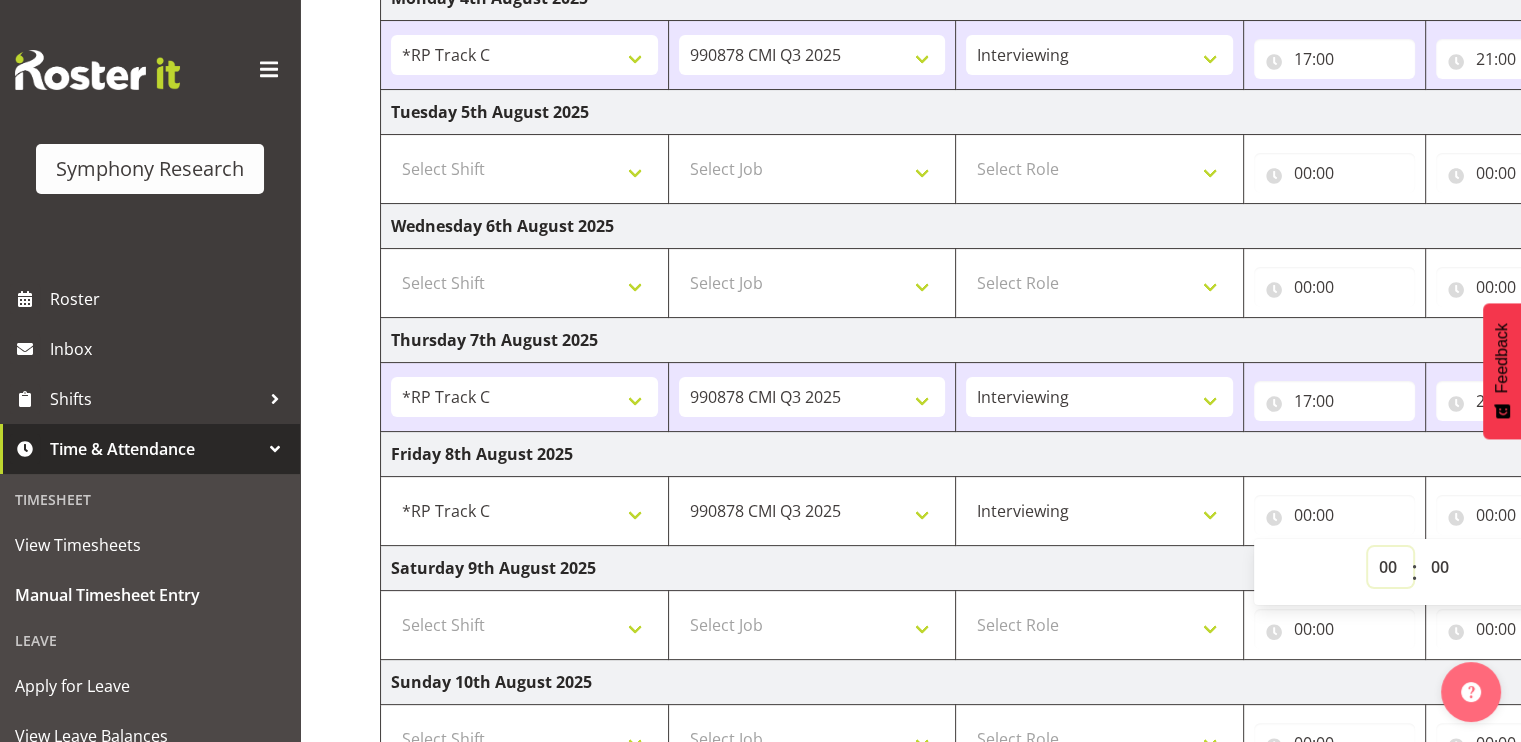 click on "00   01   02   03   04   05   06   07   08   09   10   11   12   13   14   15   16   17   18   19   20   21   22   23" at bounding box center (1390, 567) 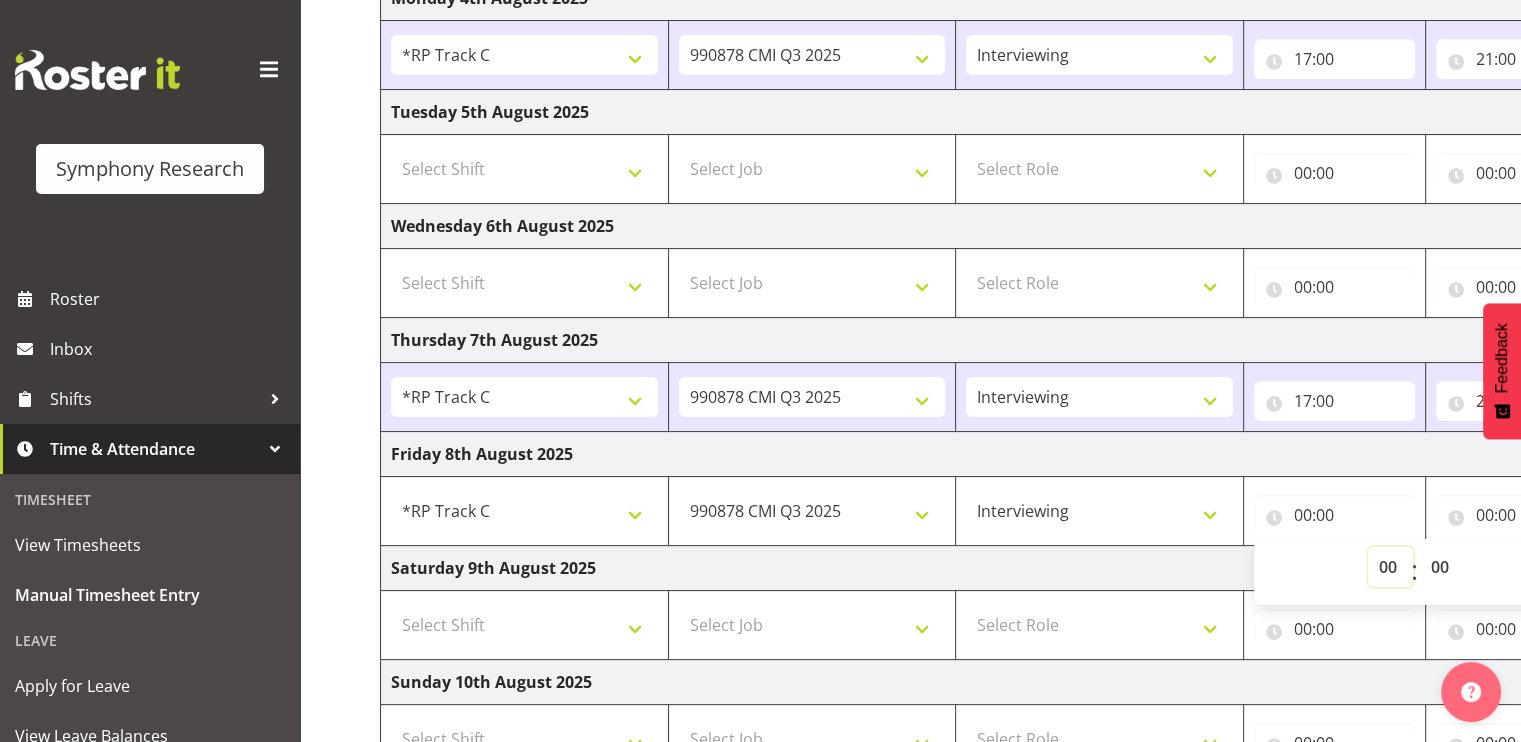 select on "17" 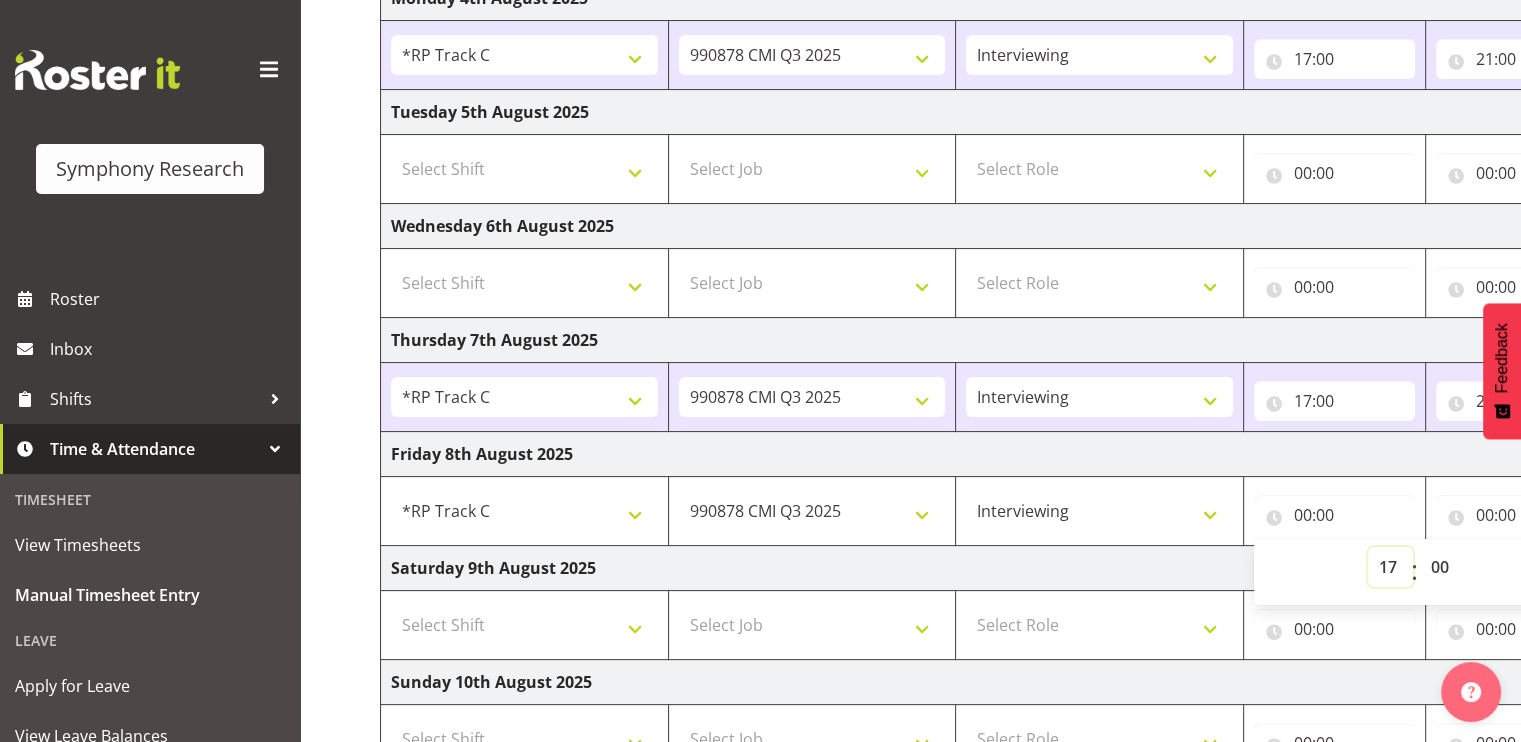 click on "00   01   02   03   04   05   06   07   08   09   10   11   12   13   14   15   16   17   18   19   20   21   22   23" at bounding box center (1390, 567) 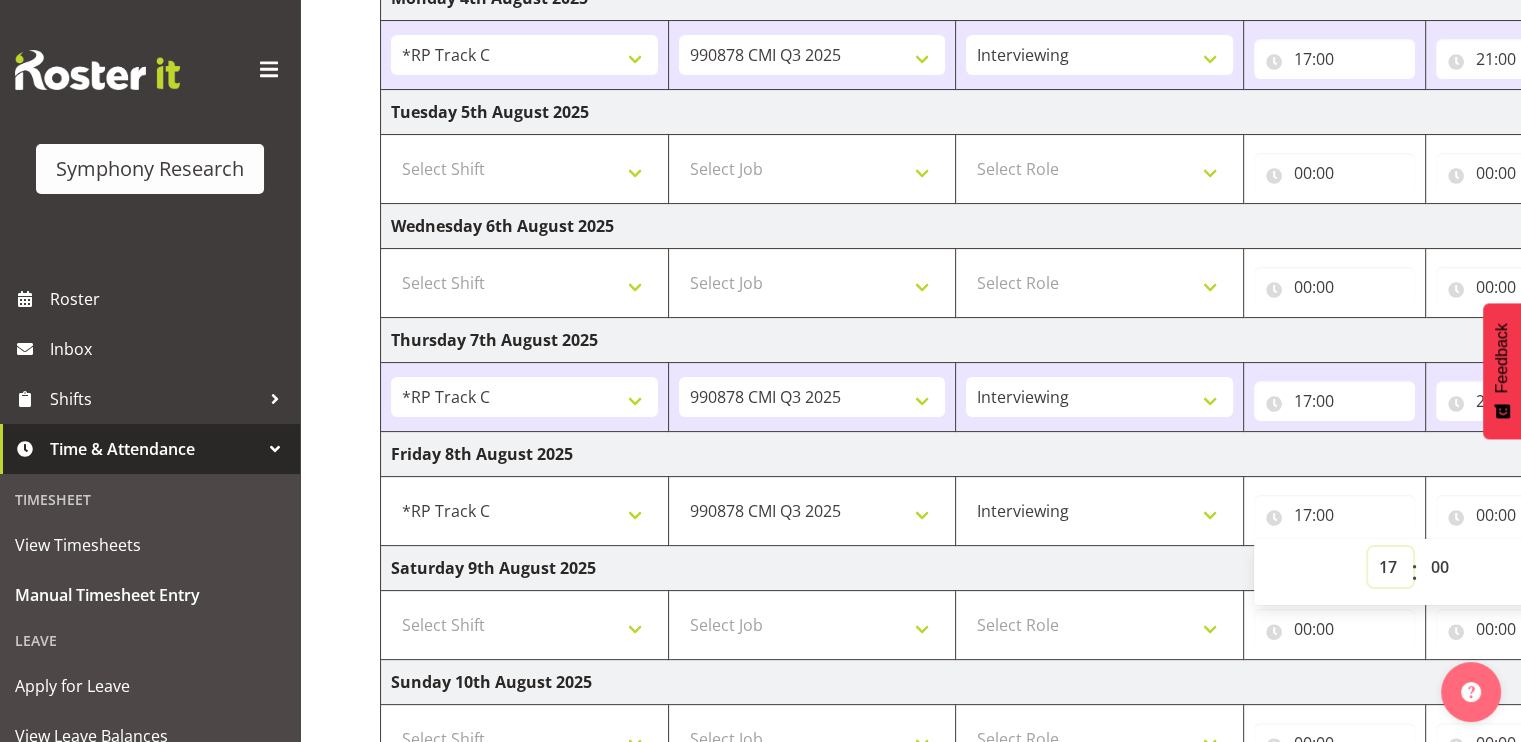 scroll, scrollTop: 0, scrollLeft: 259, axis: horizontal 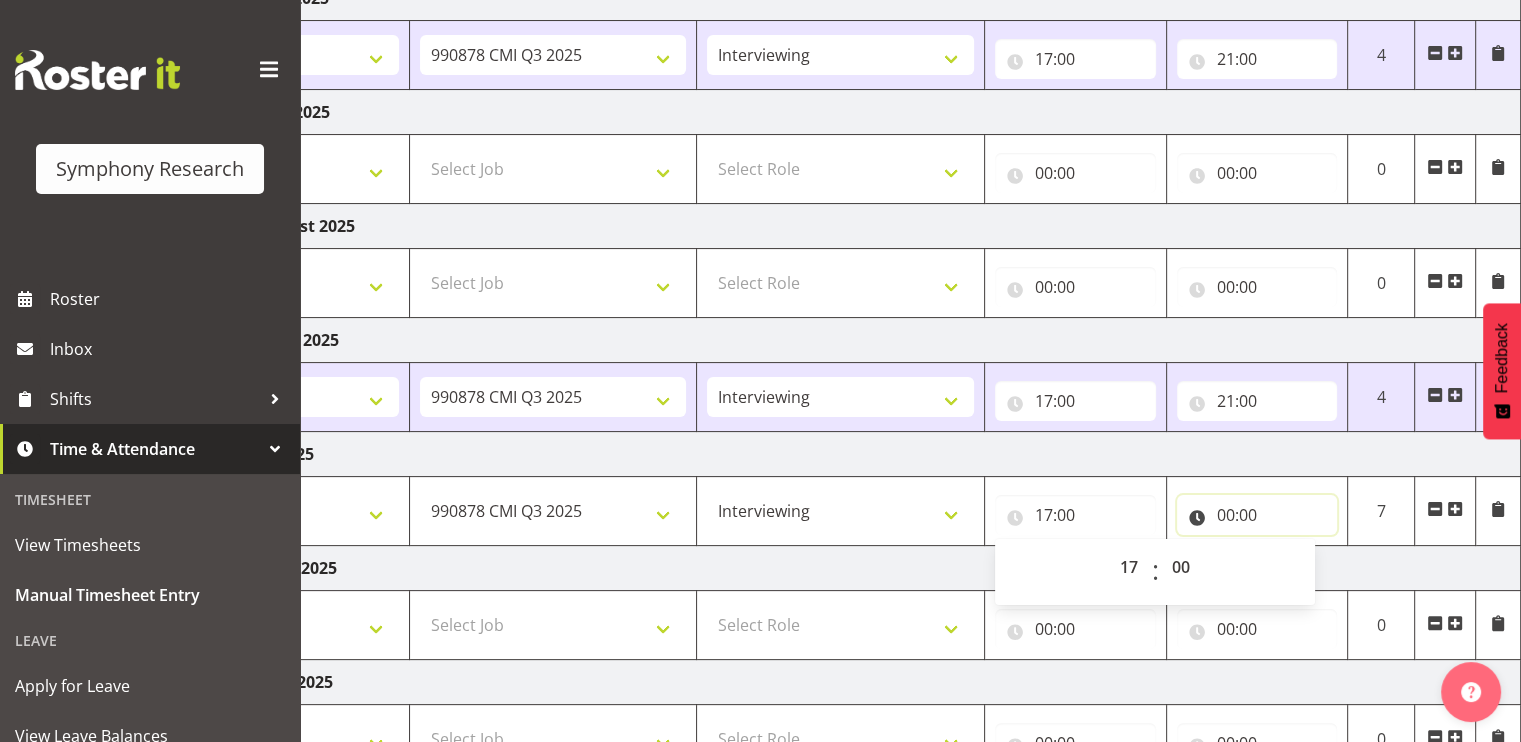 click on "00:00" at bounding box center [1257, 515] 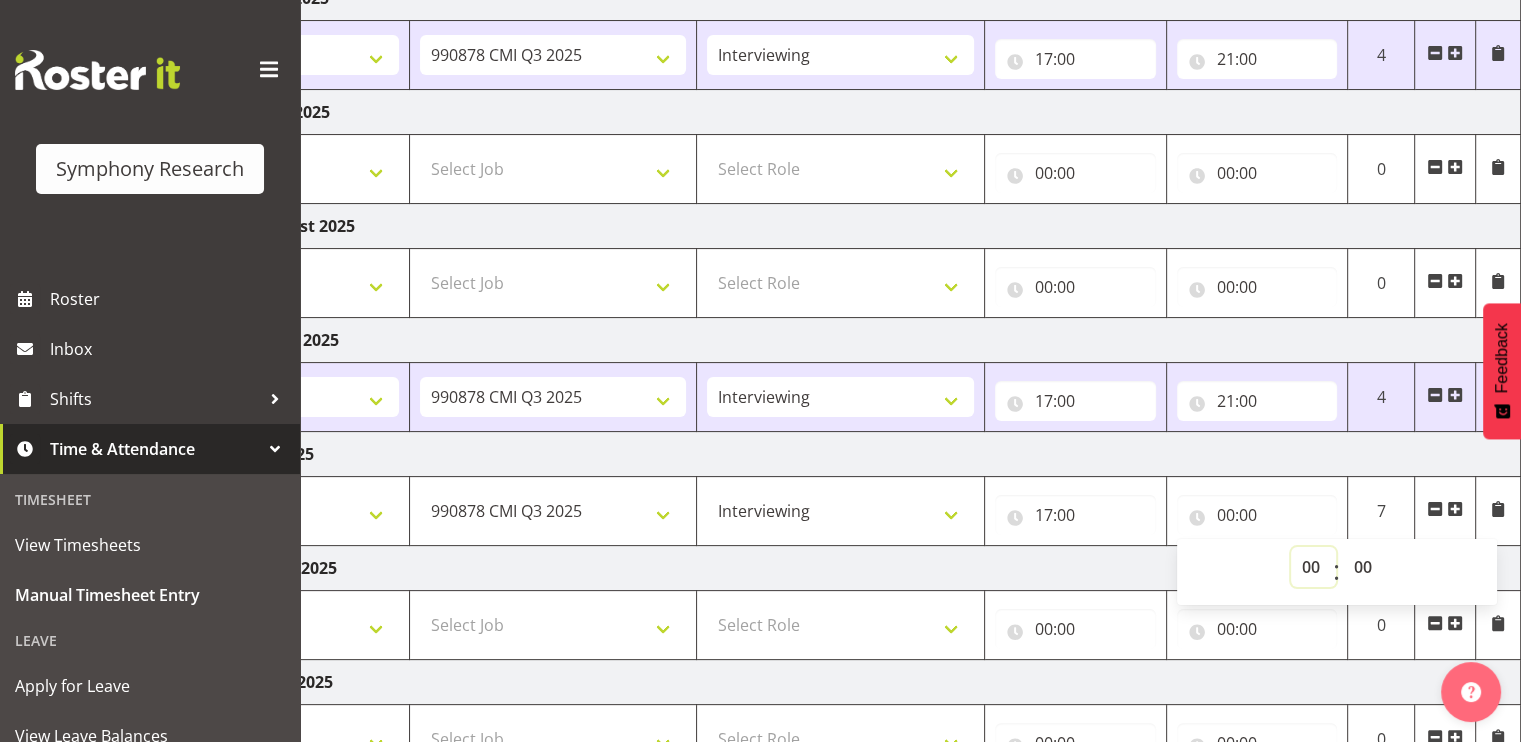 click on "00   01   02   03   04   05   06   07   08   09   10   11   12   13   14   15   16   17   18   19   20   21   22   23" at bounding box center [1313, 567] 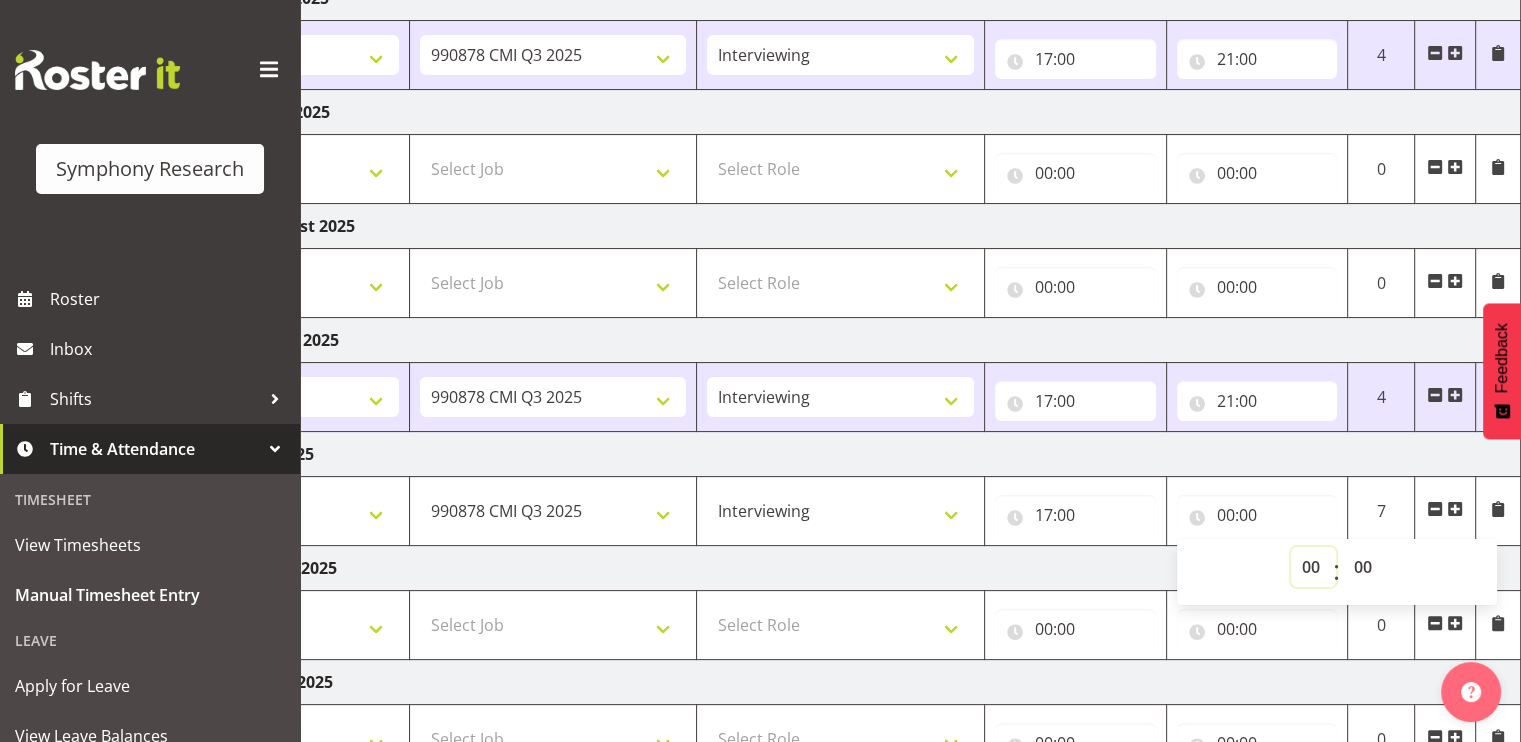 select on "21" 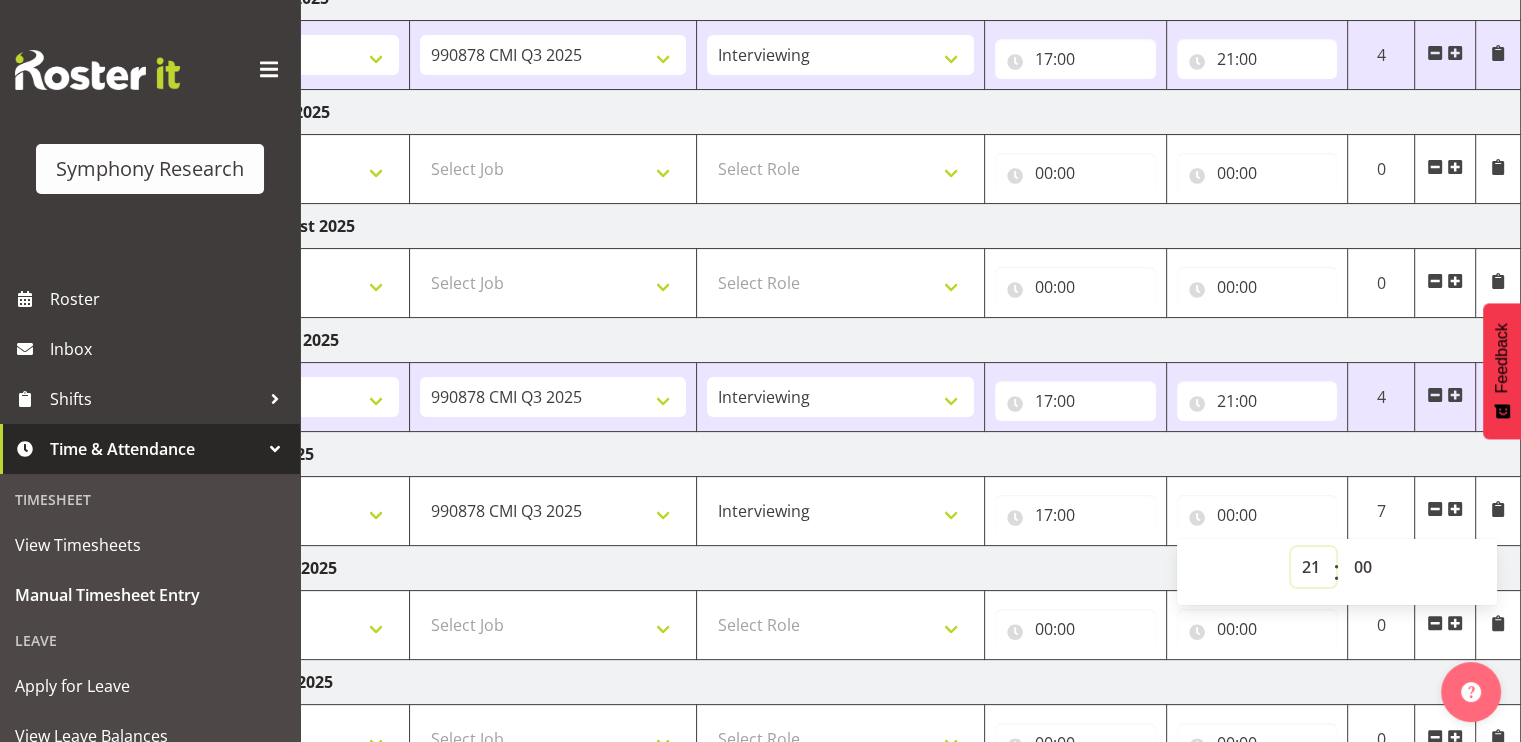 click on "00   01   02   03   04   05   06   07   08   09   10   11   12   13   14   15   16   17   18   19   20   21   22   23" at bounding box center [1313, 567] 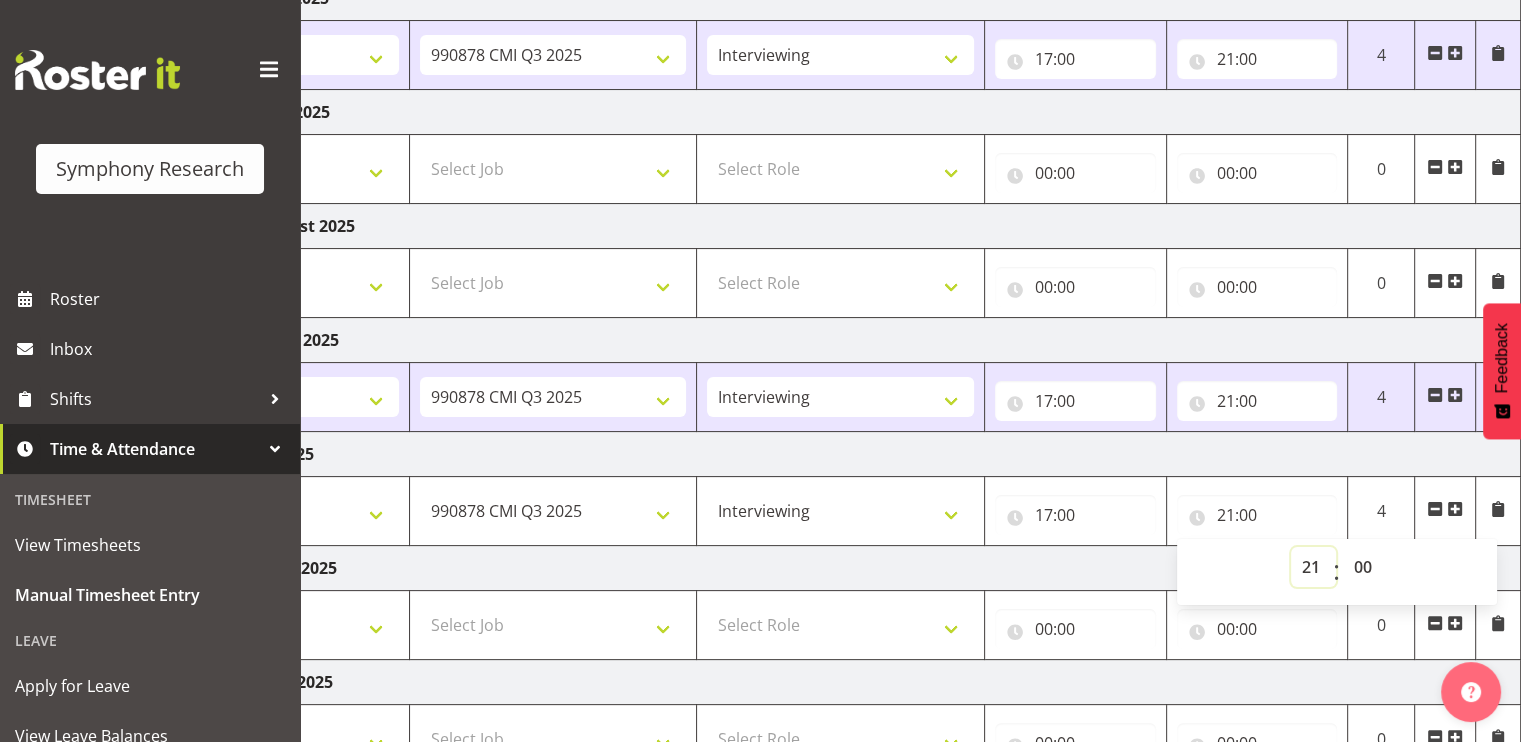 scroll, scrollTop: 496, scrollLeft: 0, axis: vertical 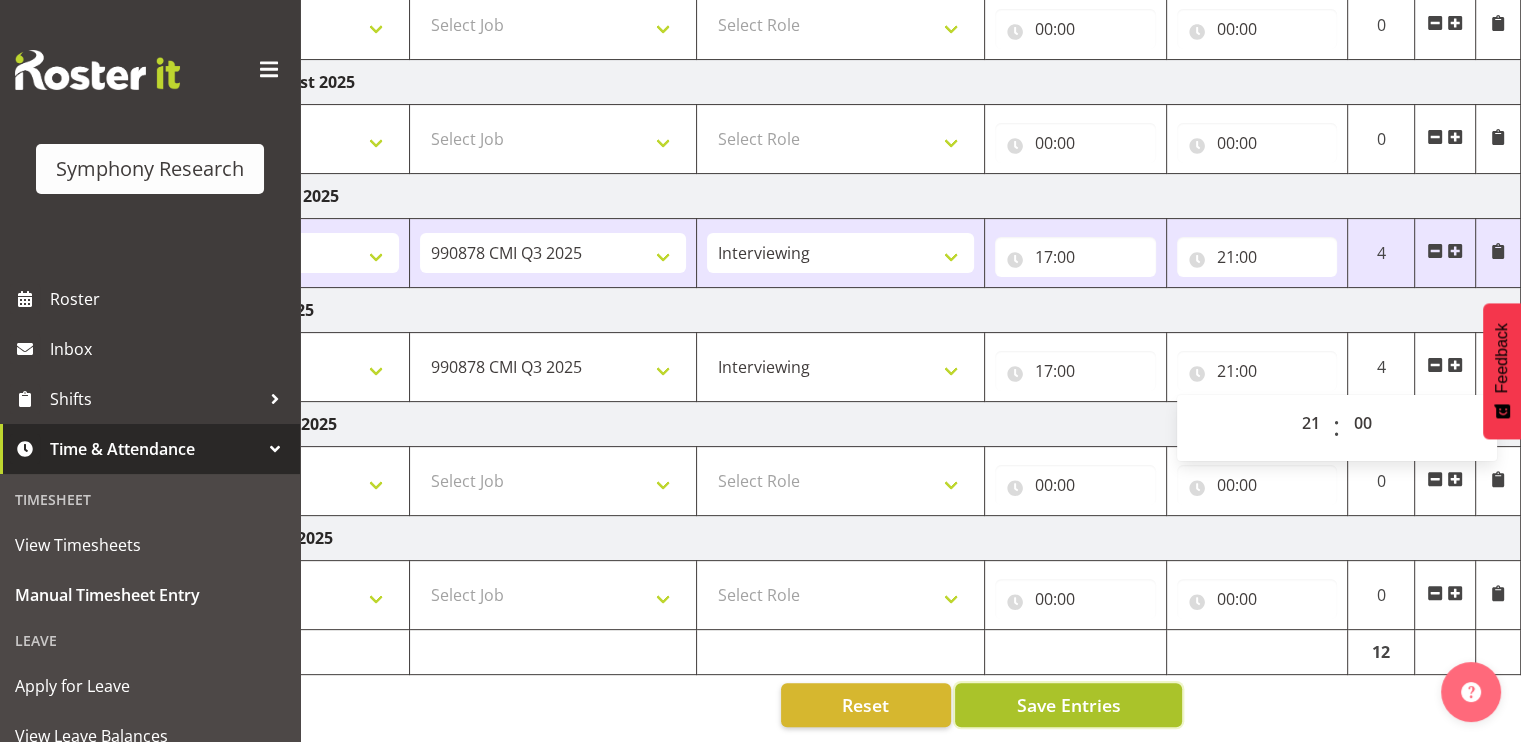 click on "Save
Entries" at bounding box center (1068, 705) 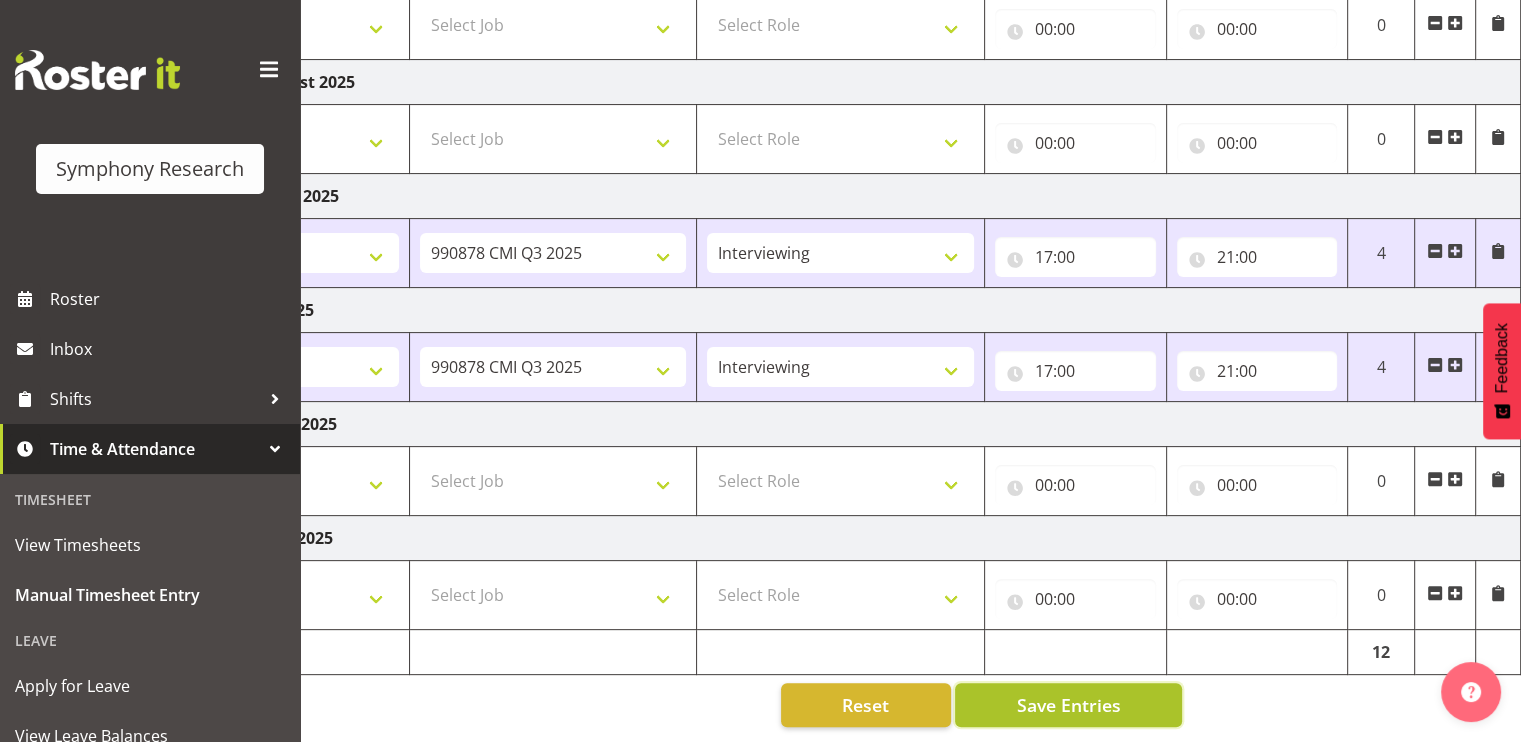 click on "Save
Entries" at bounding box center (1068, 705) 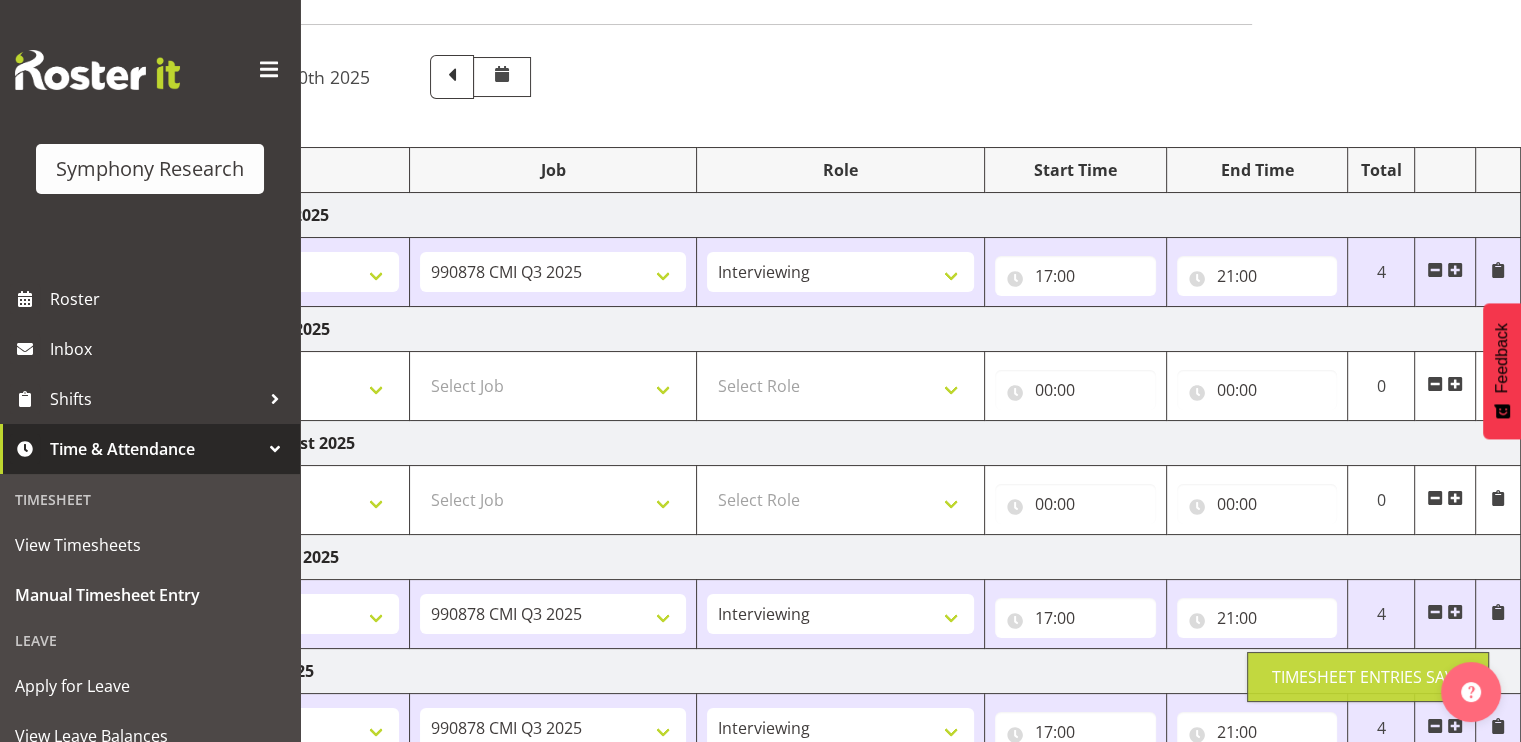 scroll, scrollTop: 118, scrollLeft: 0, axis: vertical 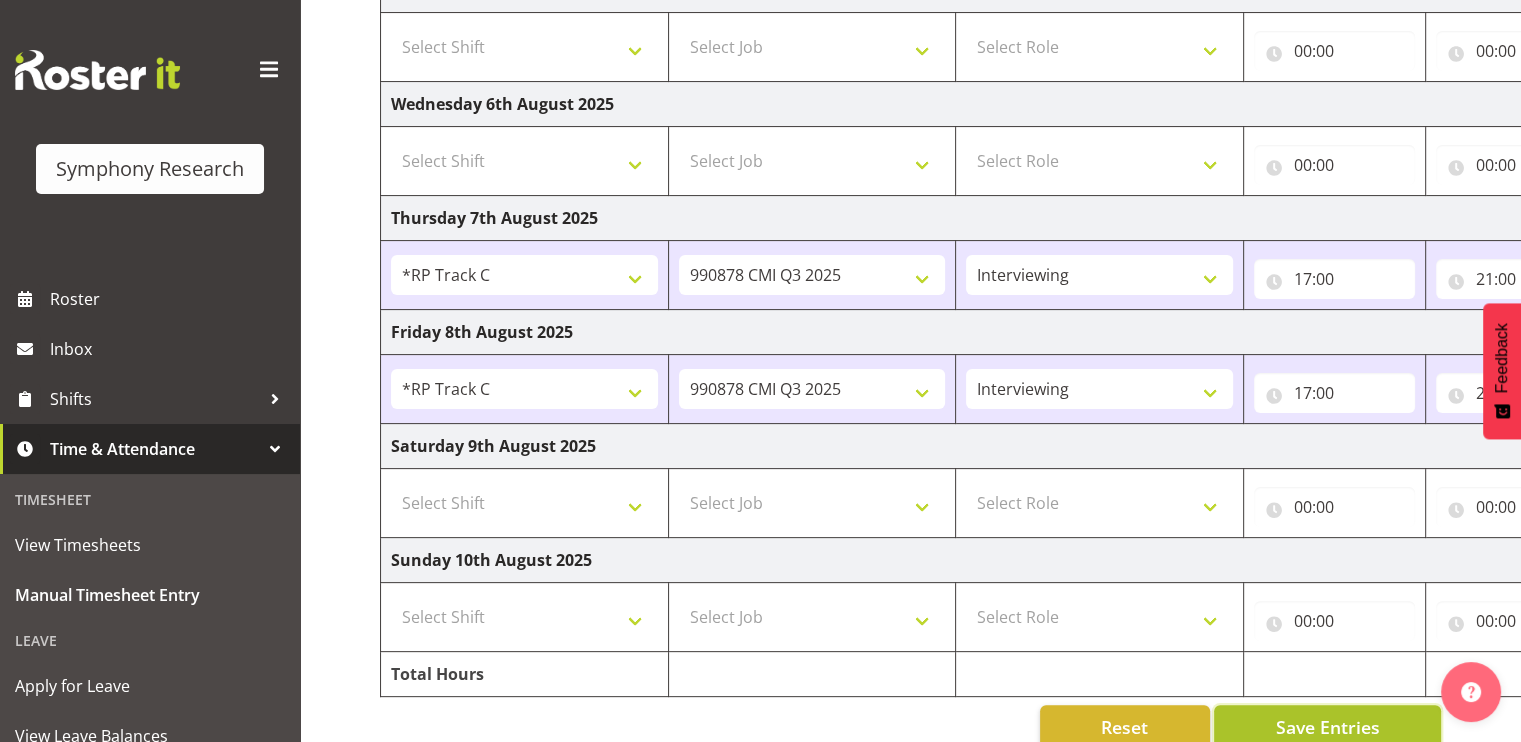 click on "Save
Entries" at bounding box center (1327, 727) 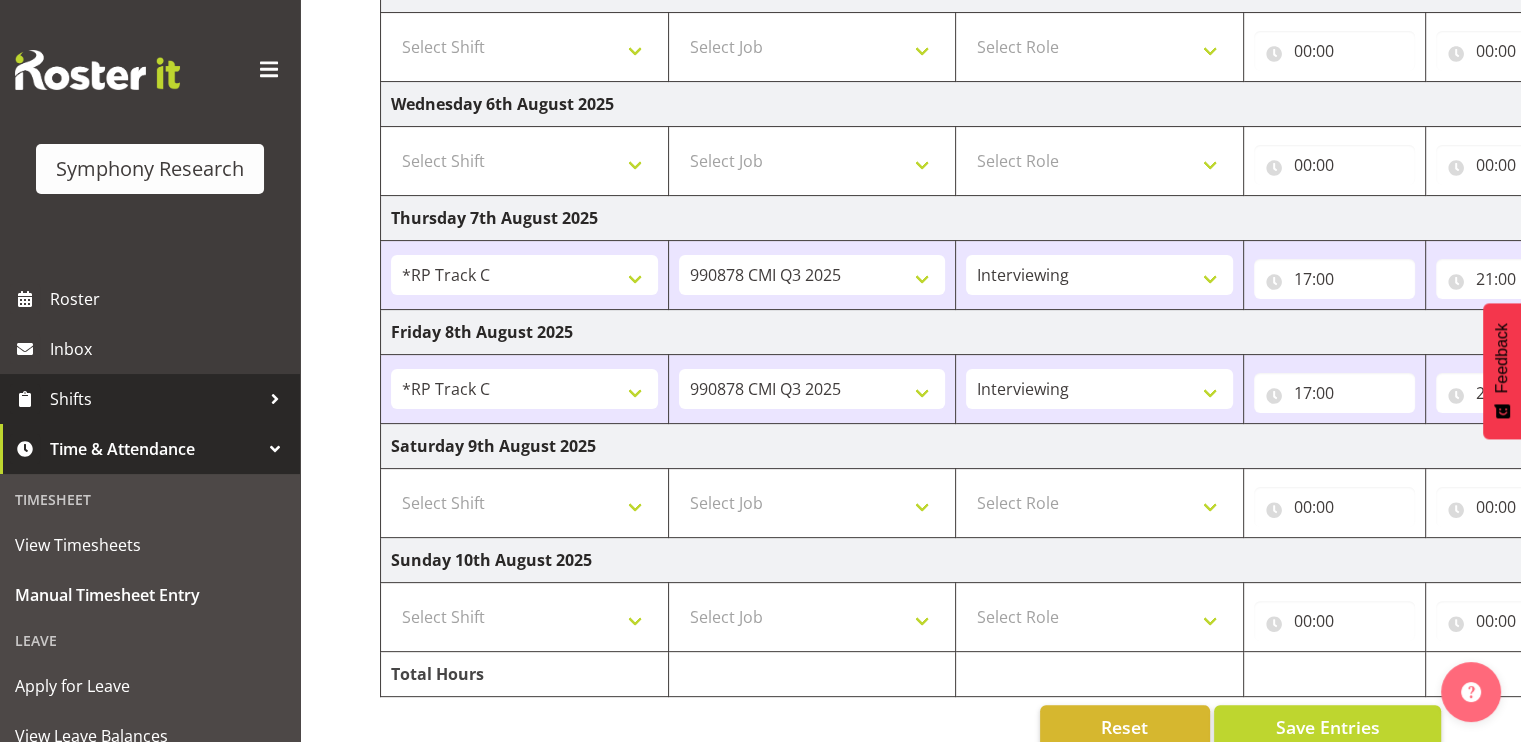 click on "Shifts" at bounding box center (155, 399) 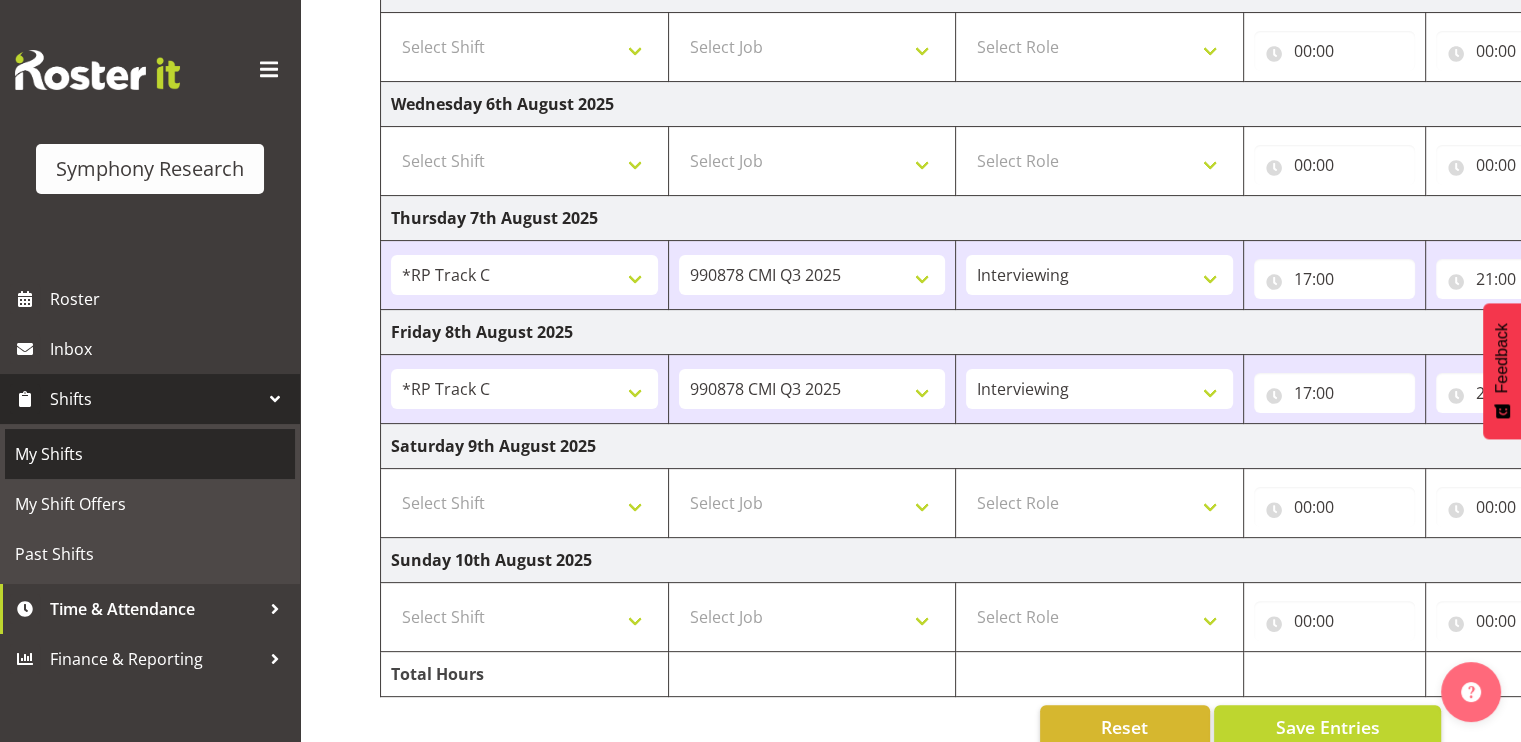 click on "My Shifts" at bounding box center (150, 454) 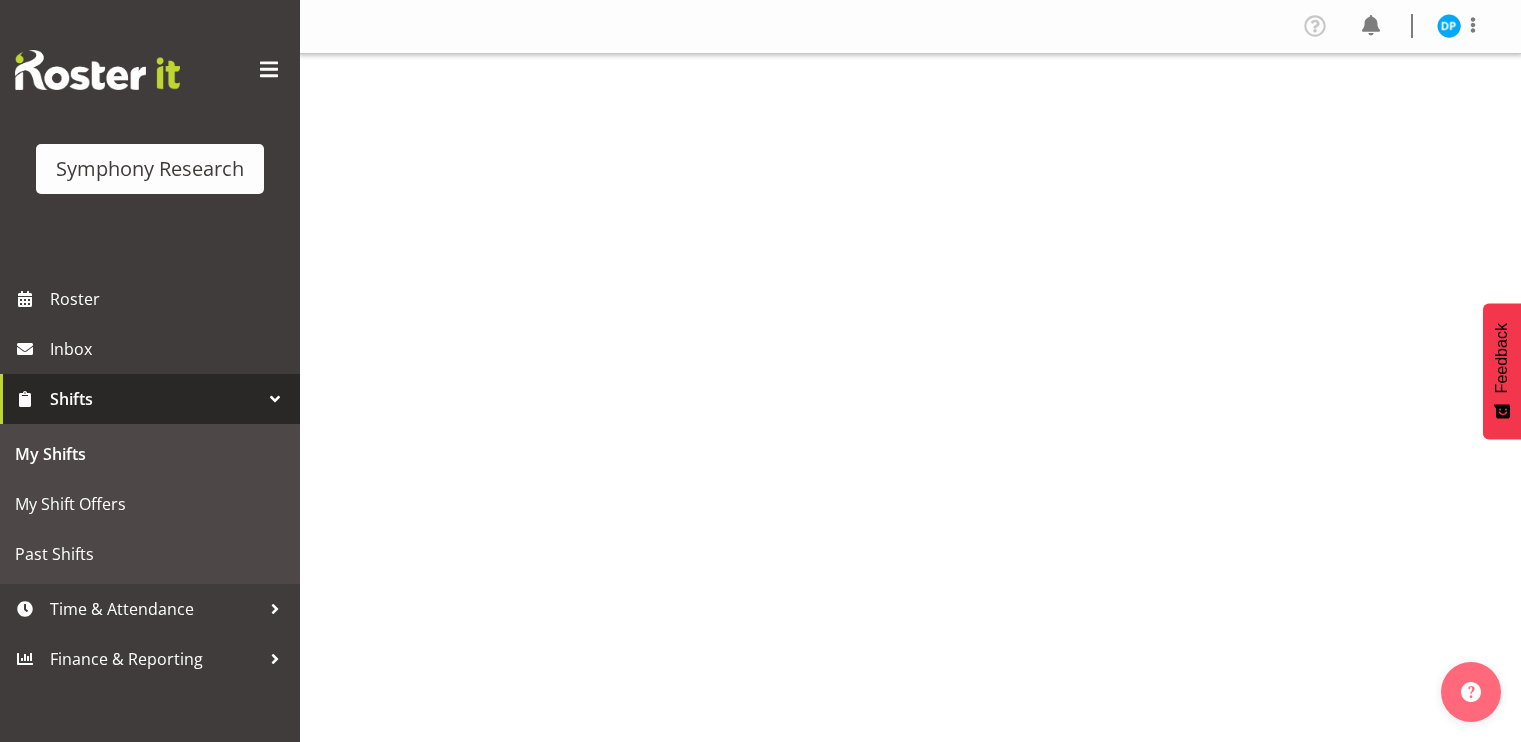 scroll, scrollTop: 0, scrollLeft: 0, axis: both 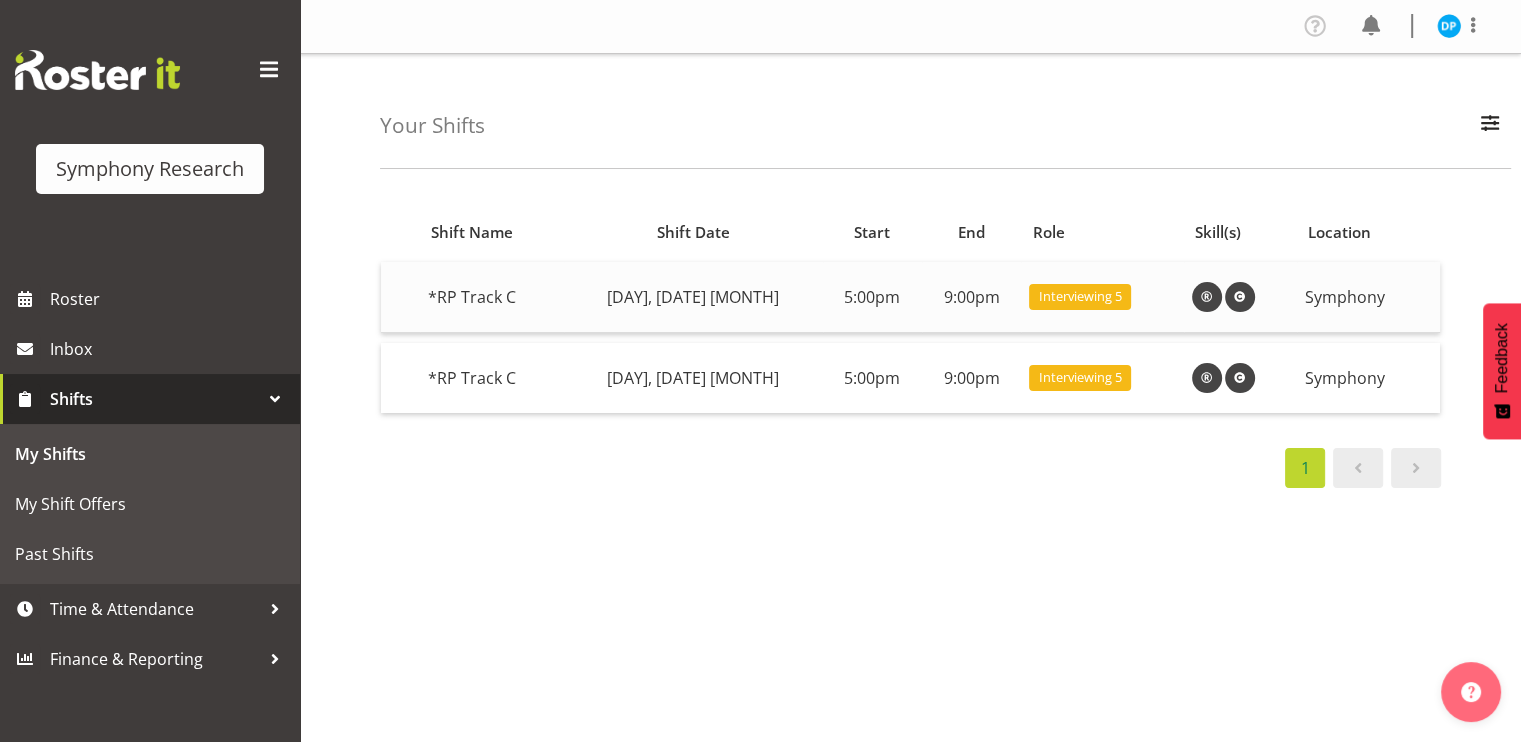 click on "Interviewing 5" at bounding box center [1080, 296] 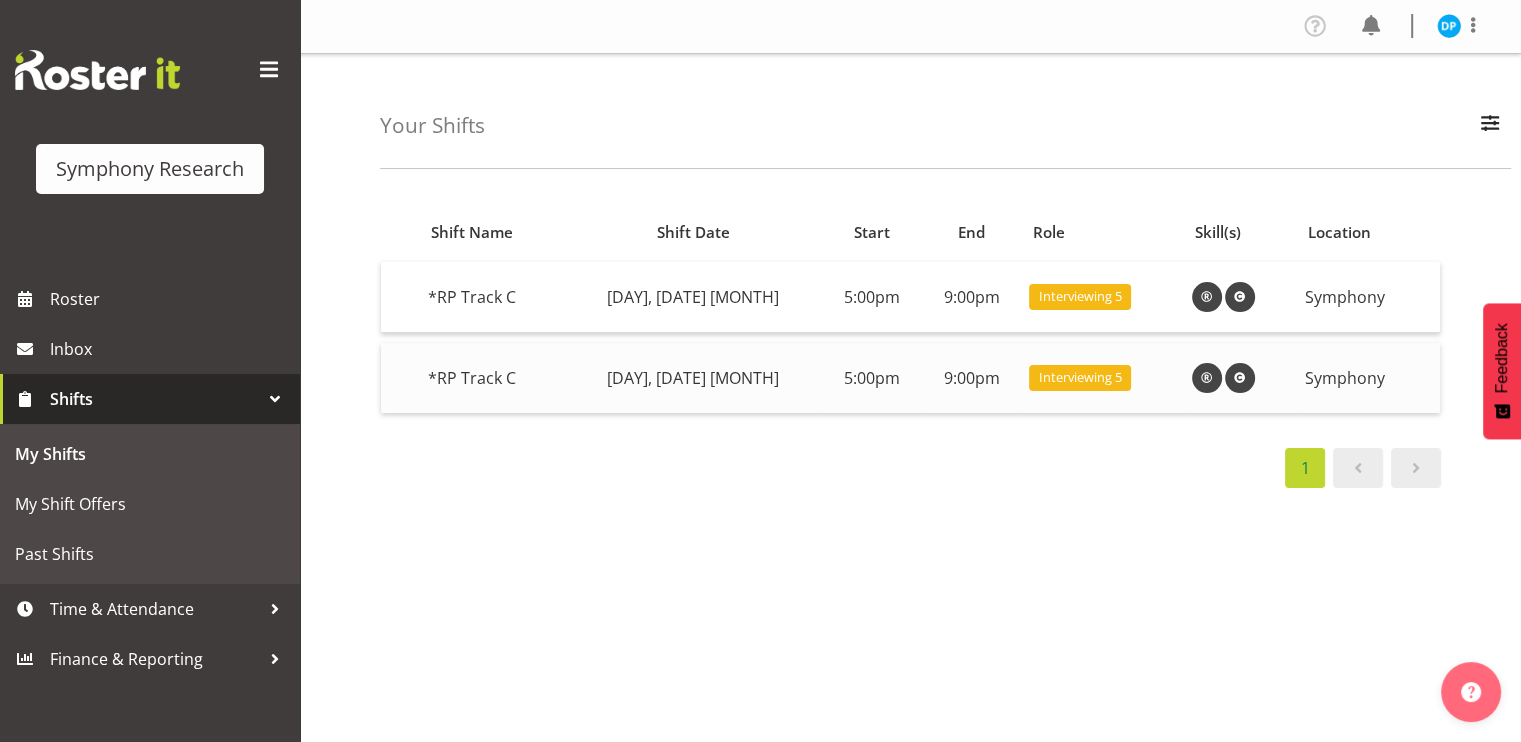 click on "Interviewing 5" at bounding box center (1080, 377) 